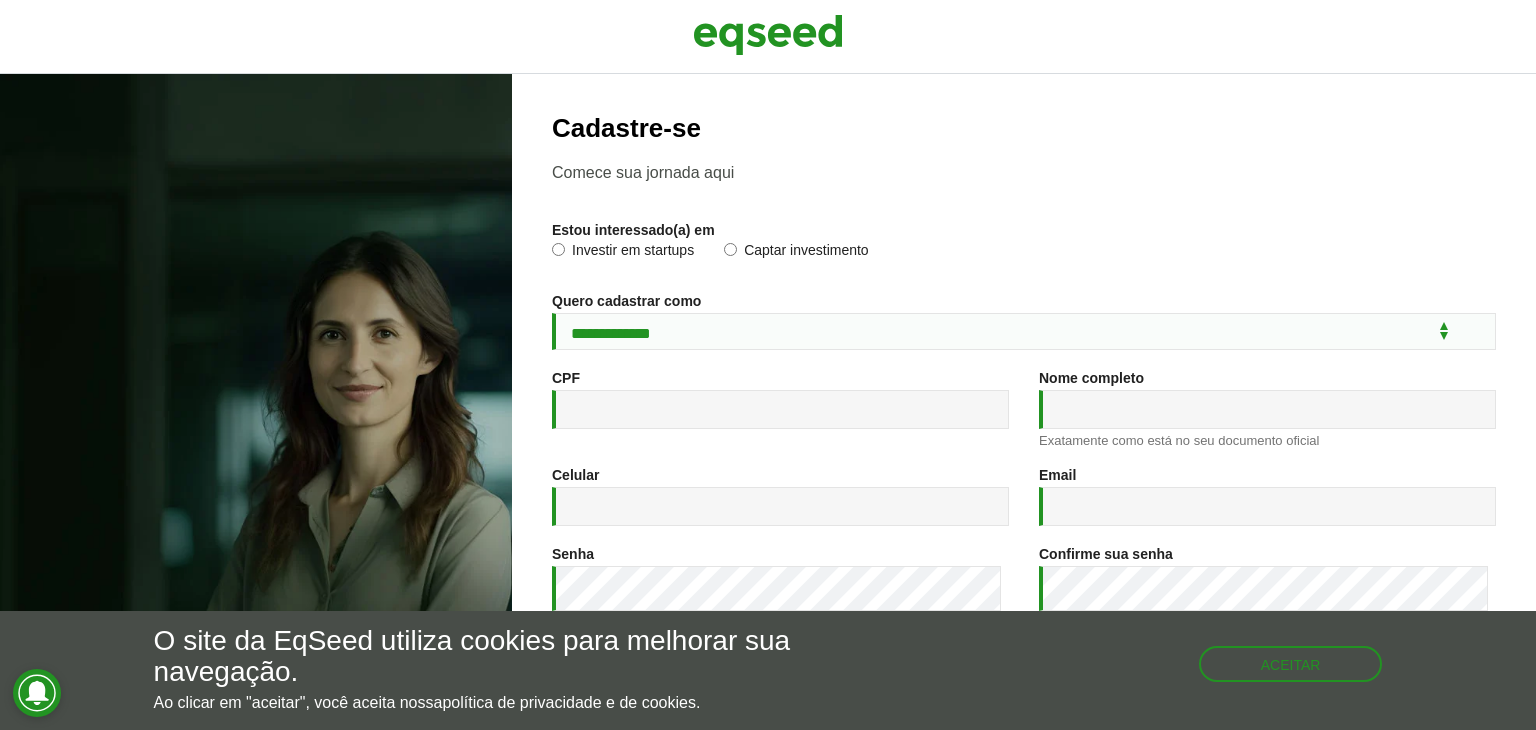 scroll, scrollTop: 0, scrollLeft: 0, axis: both 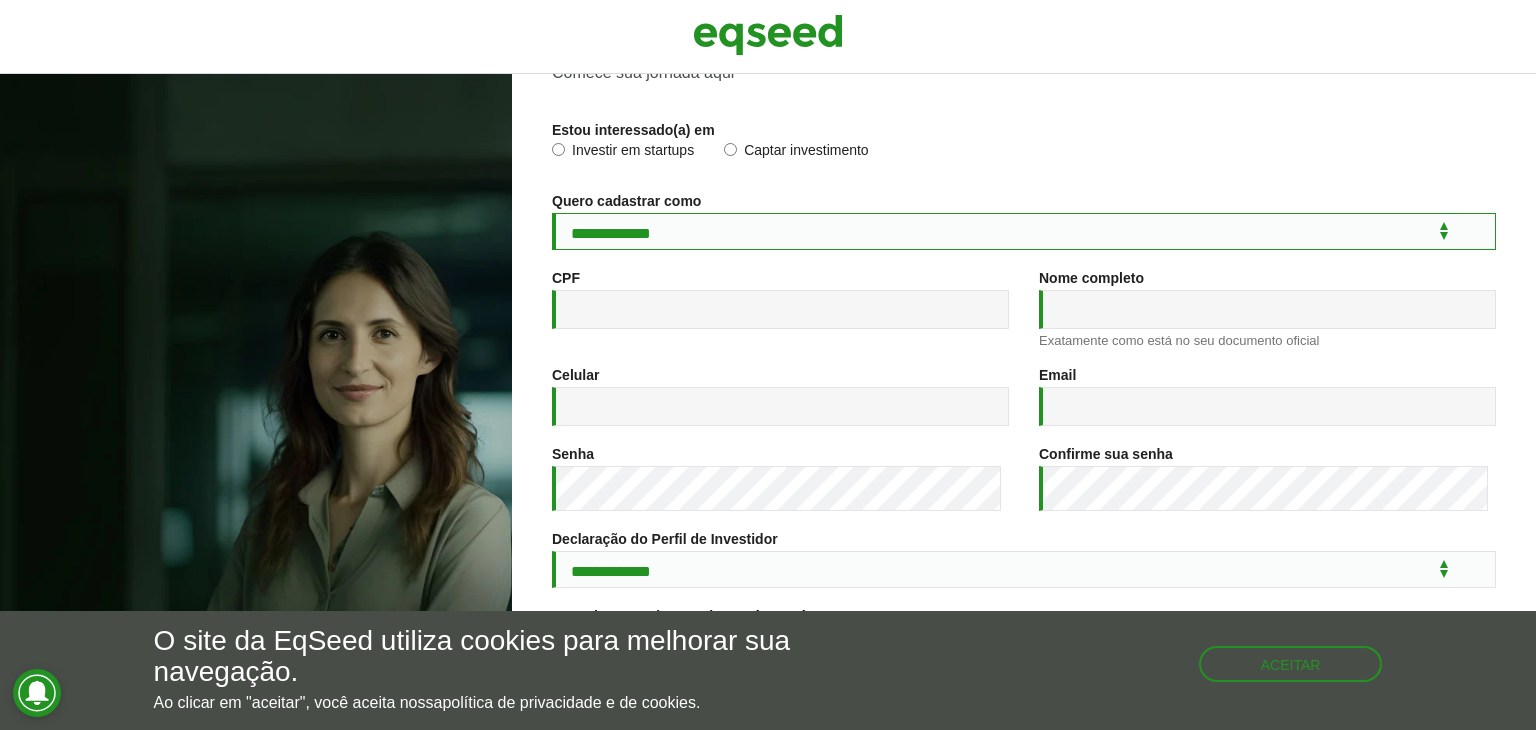click on "**********" at bounding box center (1024, 231) 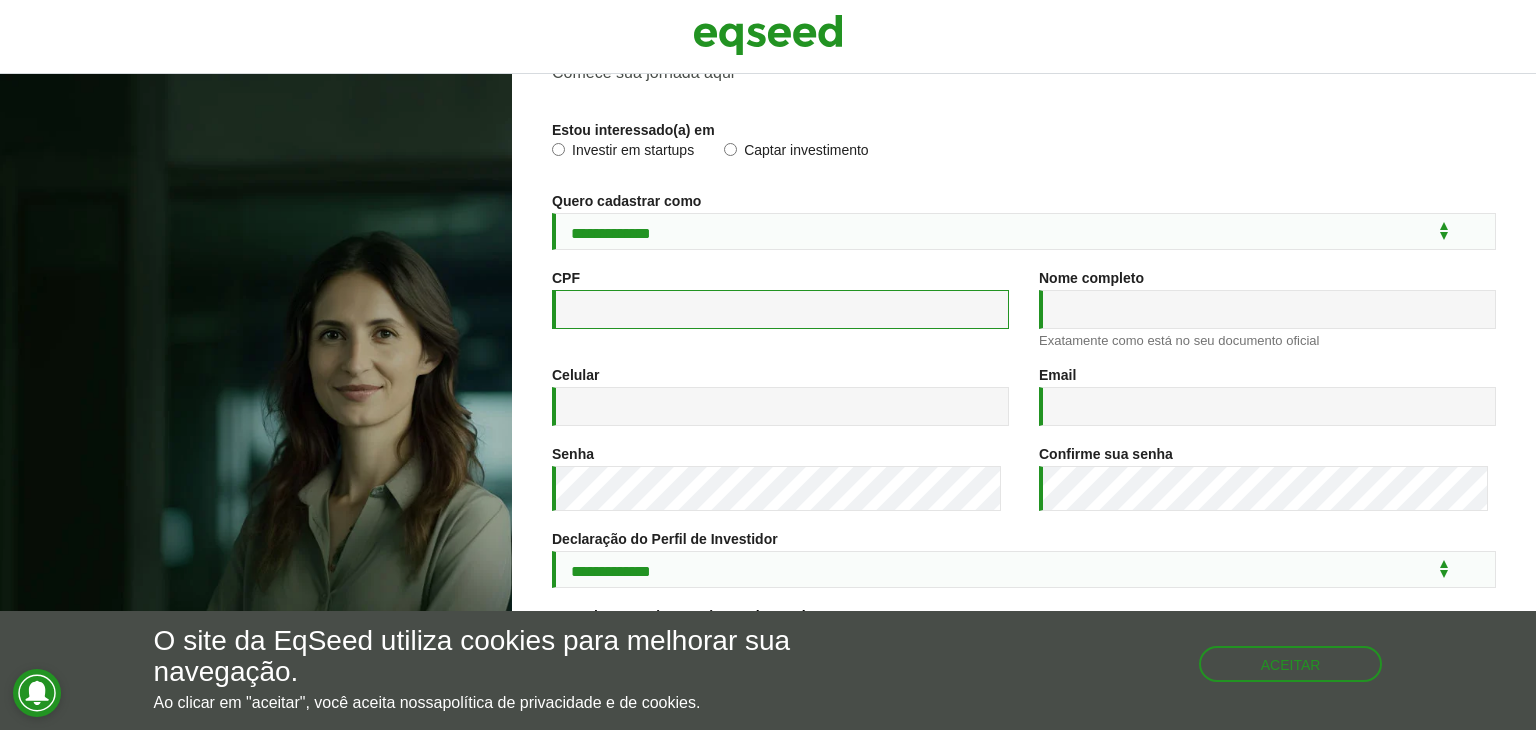 click on "CPF  *" at bounding box center [780, 309] 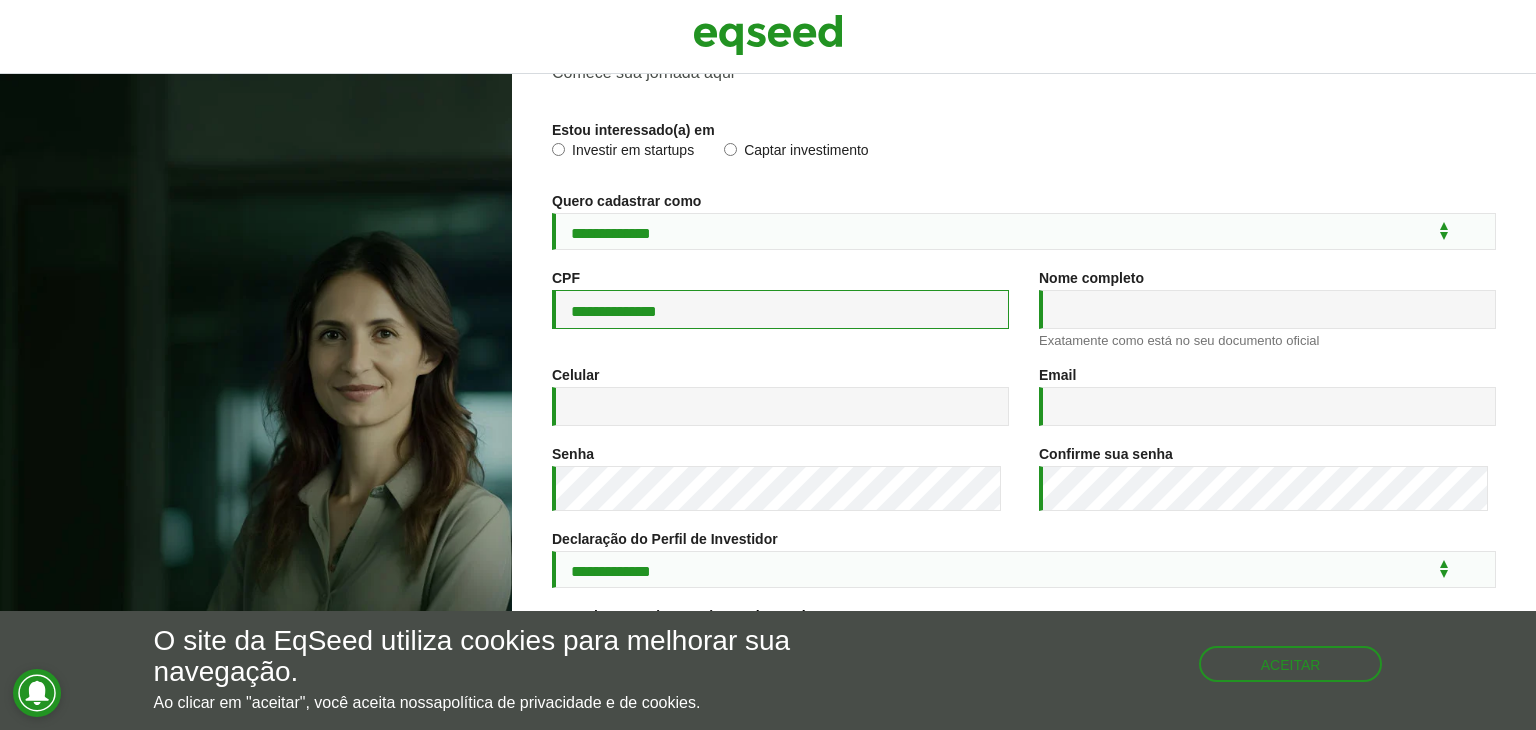 type on "**********" 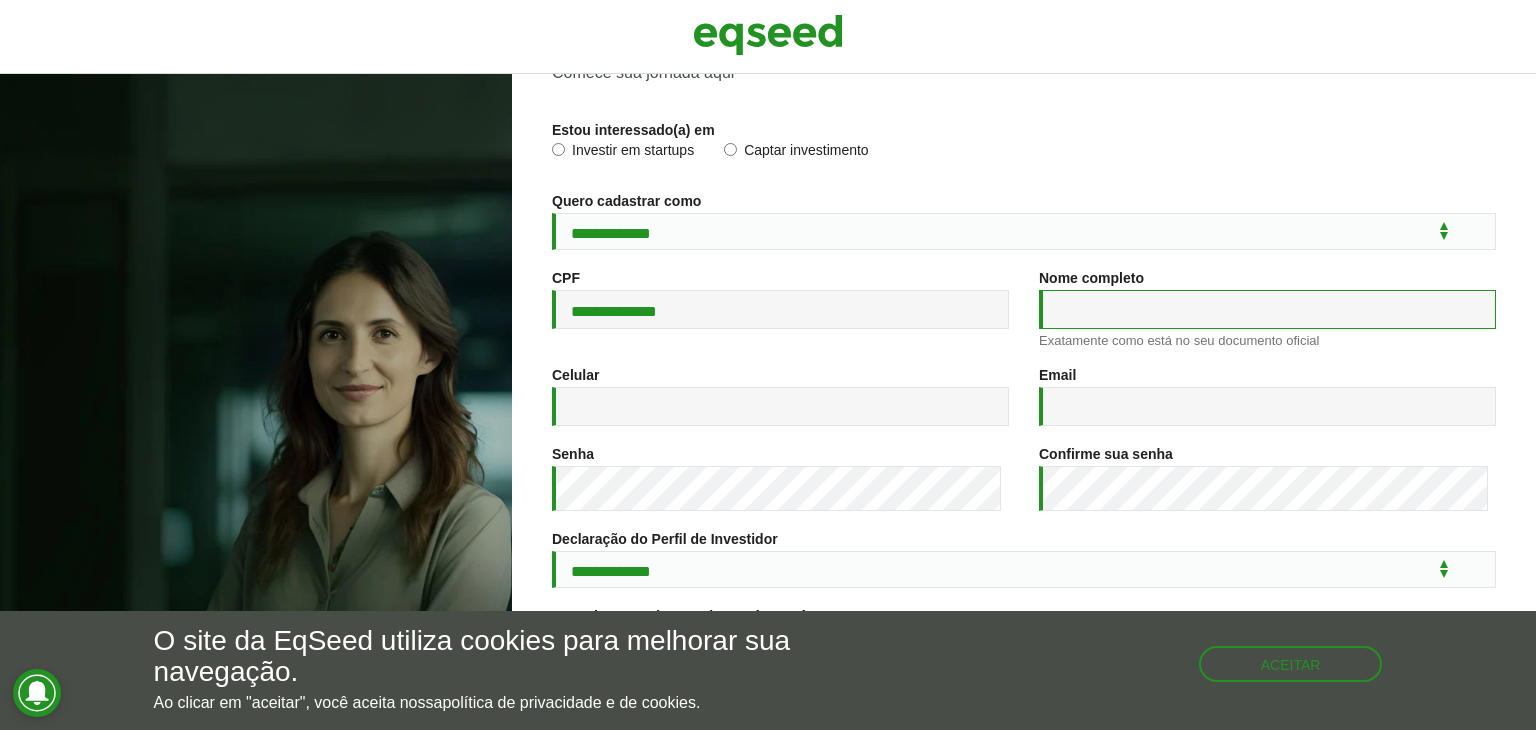 click on "Nome completo  *" at bounding box center (1267, 309) 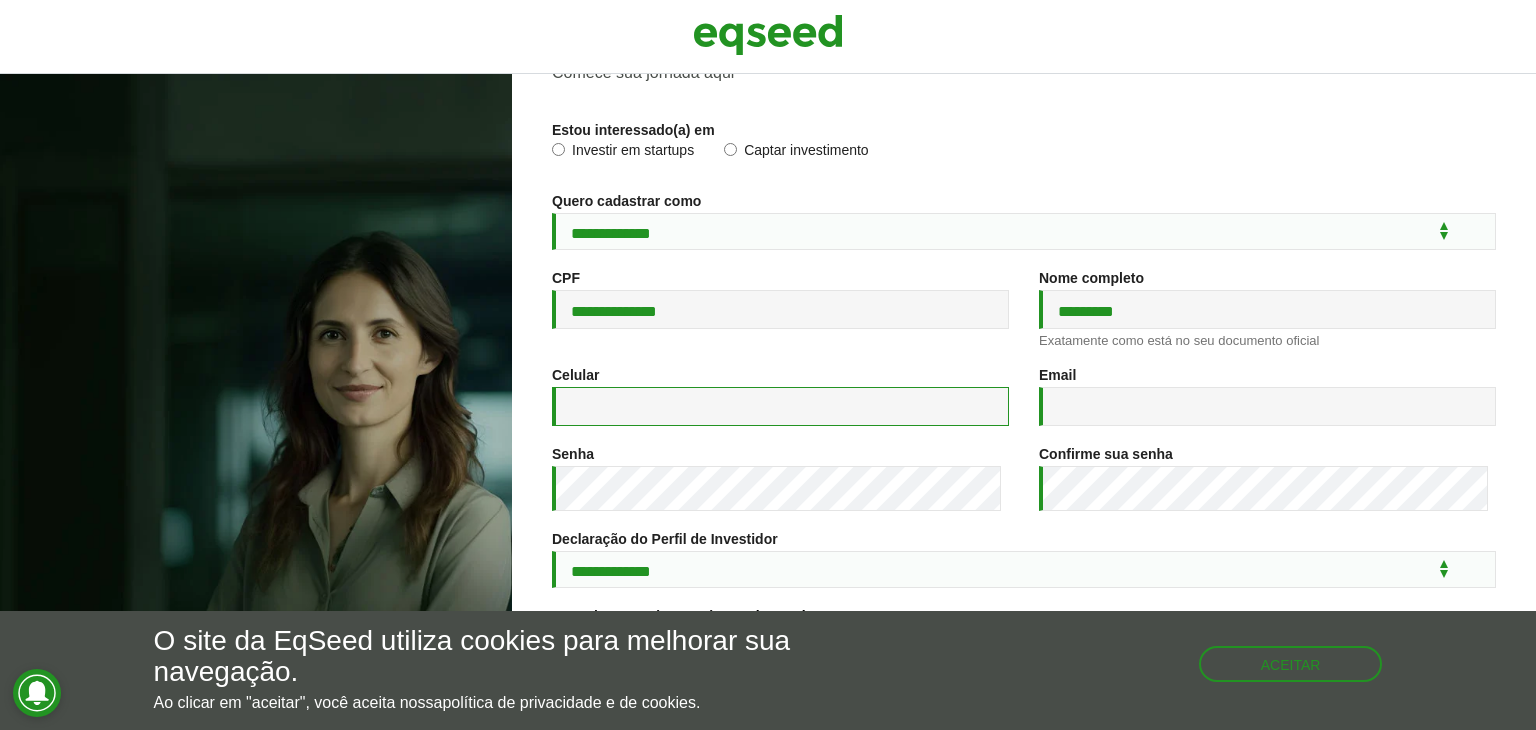 click on "Celular  *" at bounding box center [780, 406] 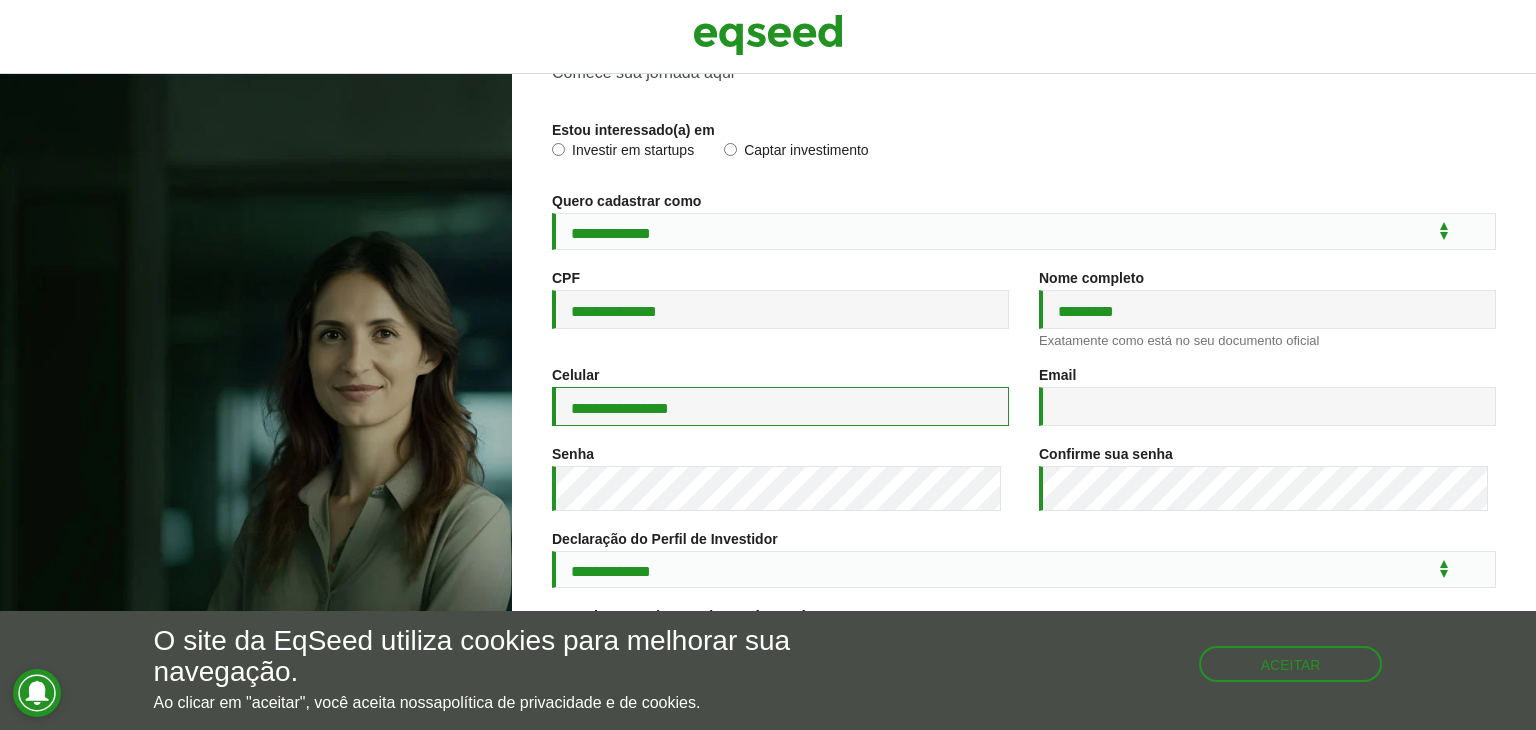 type on "**********" 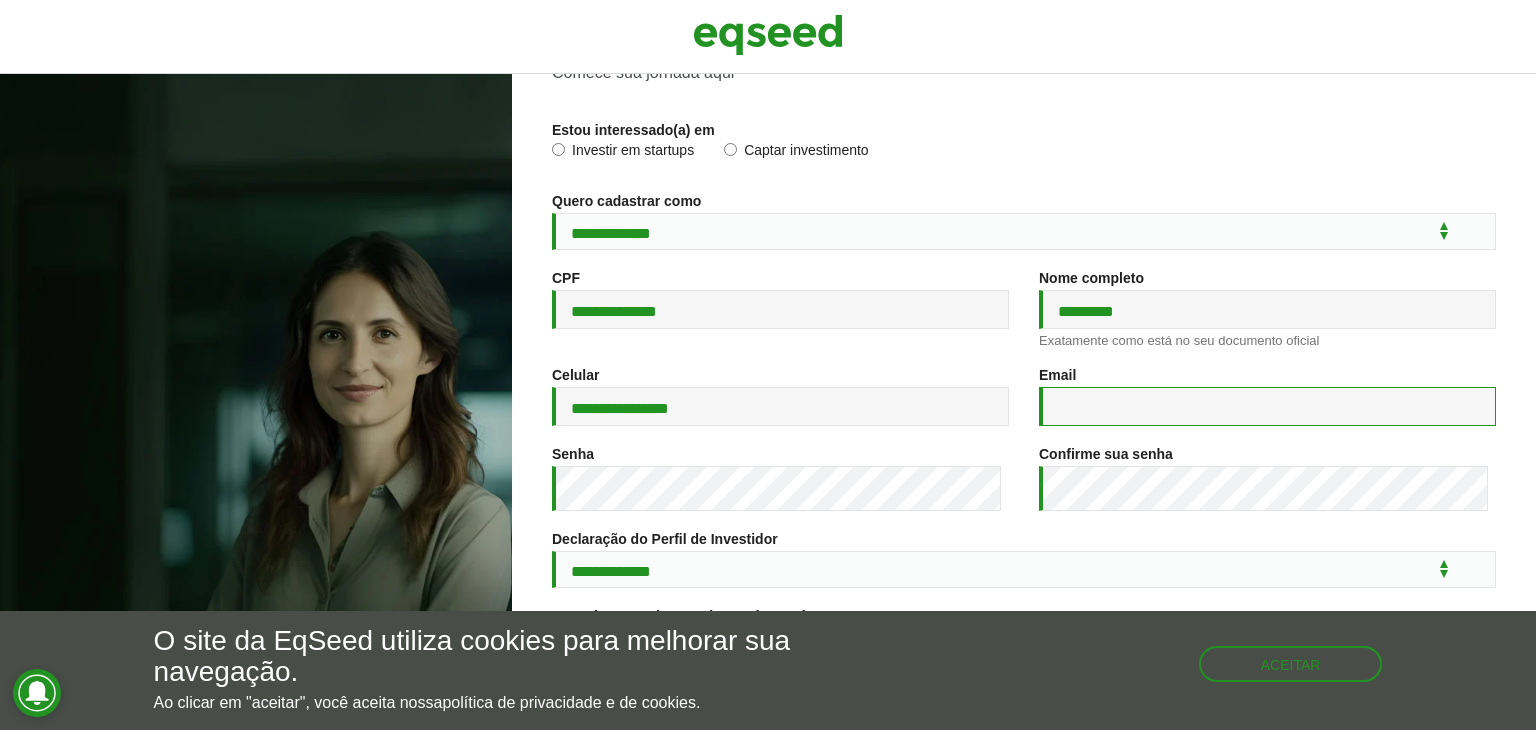 click on "Email  *" at bounding box center (1267, 406) 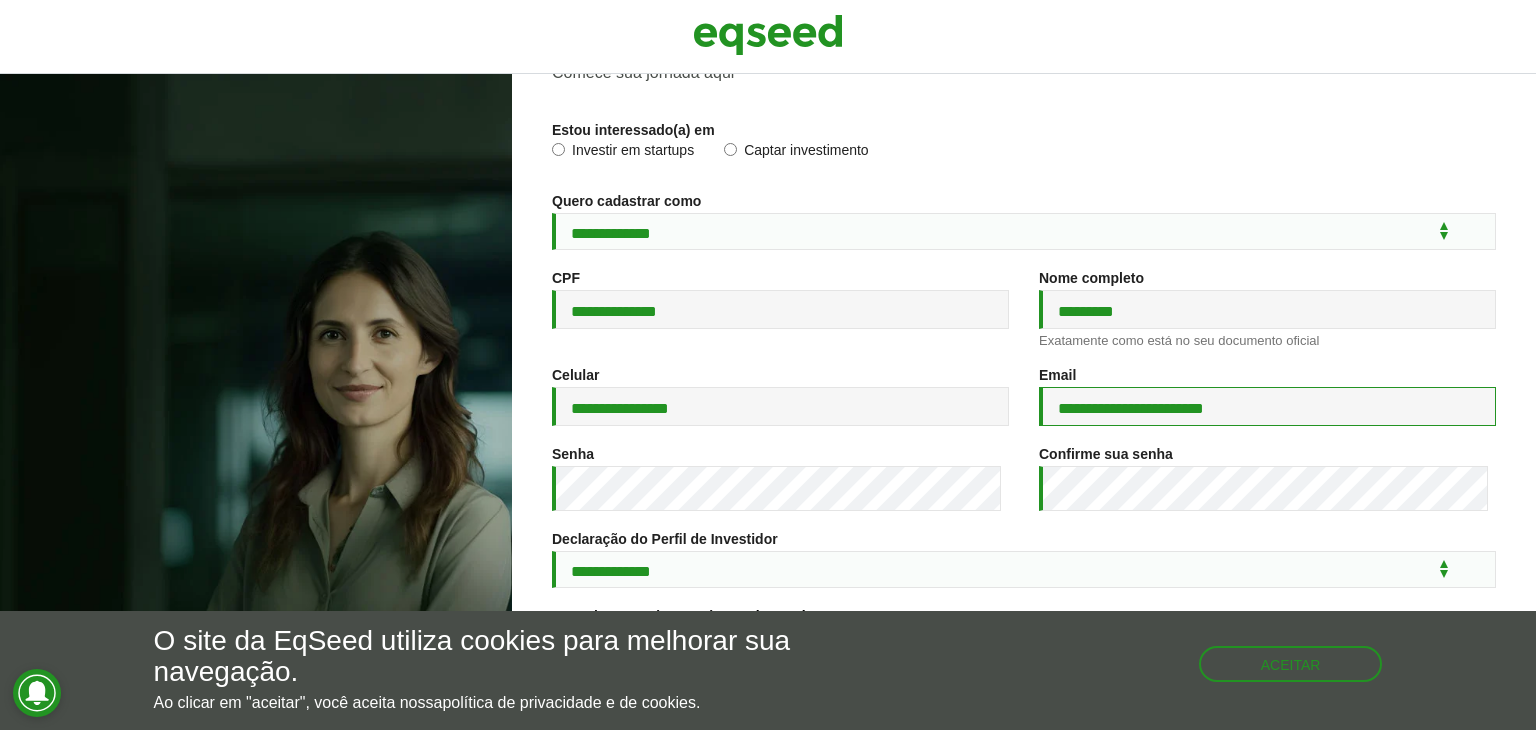 scroll, scrollTop: 300, scrollLeft: 0, axis: vertical 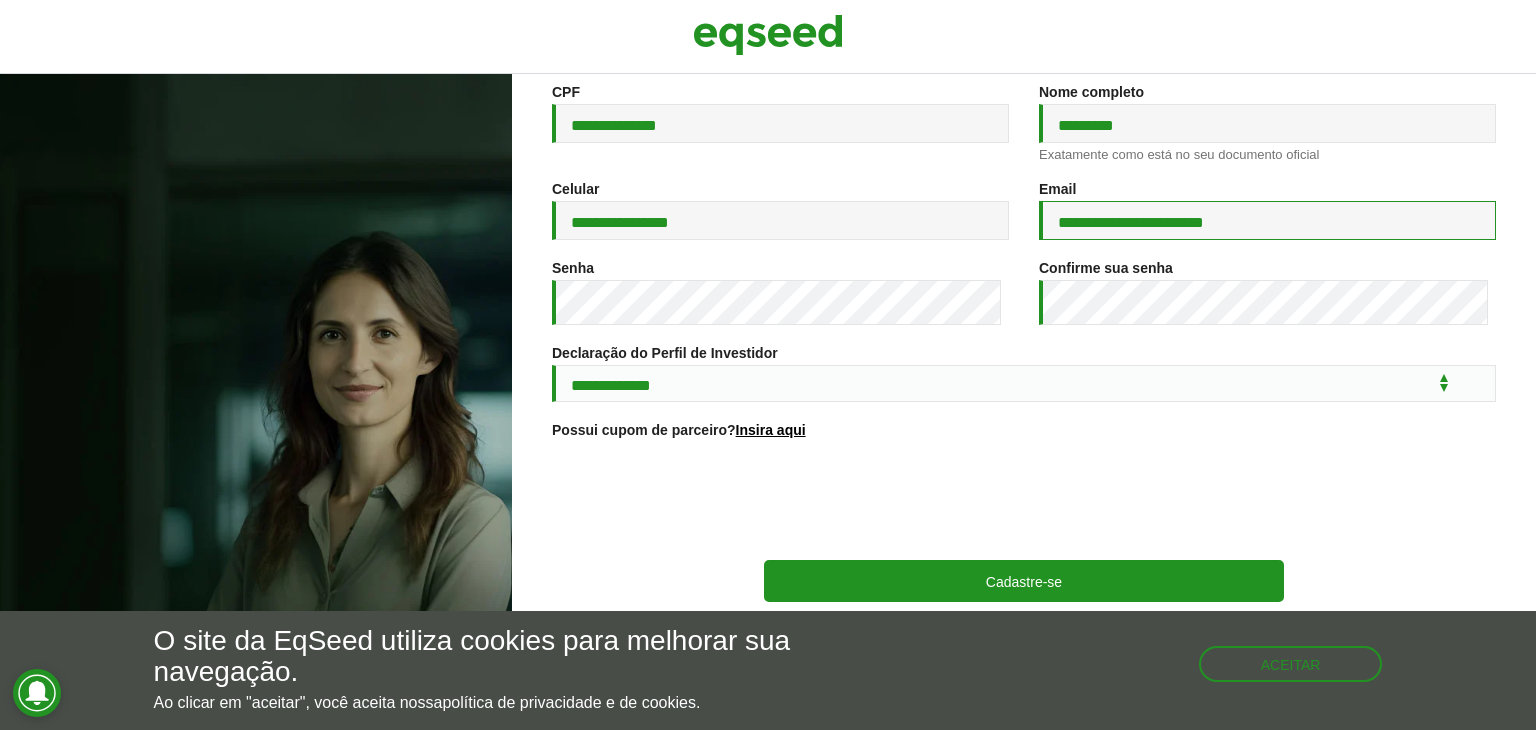 type on "**********" 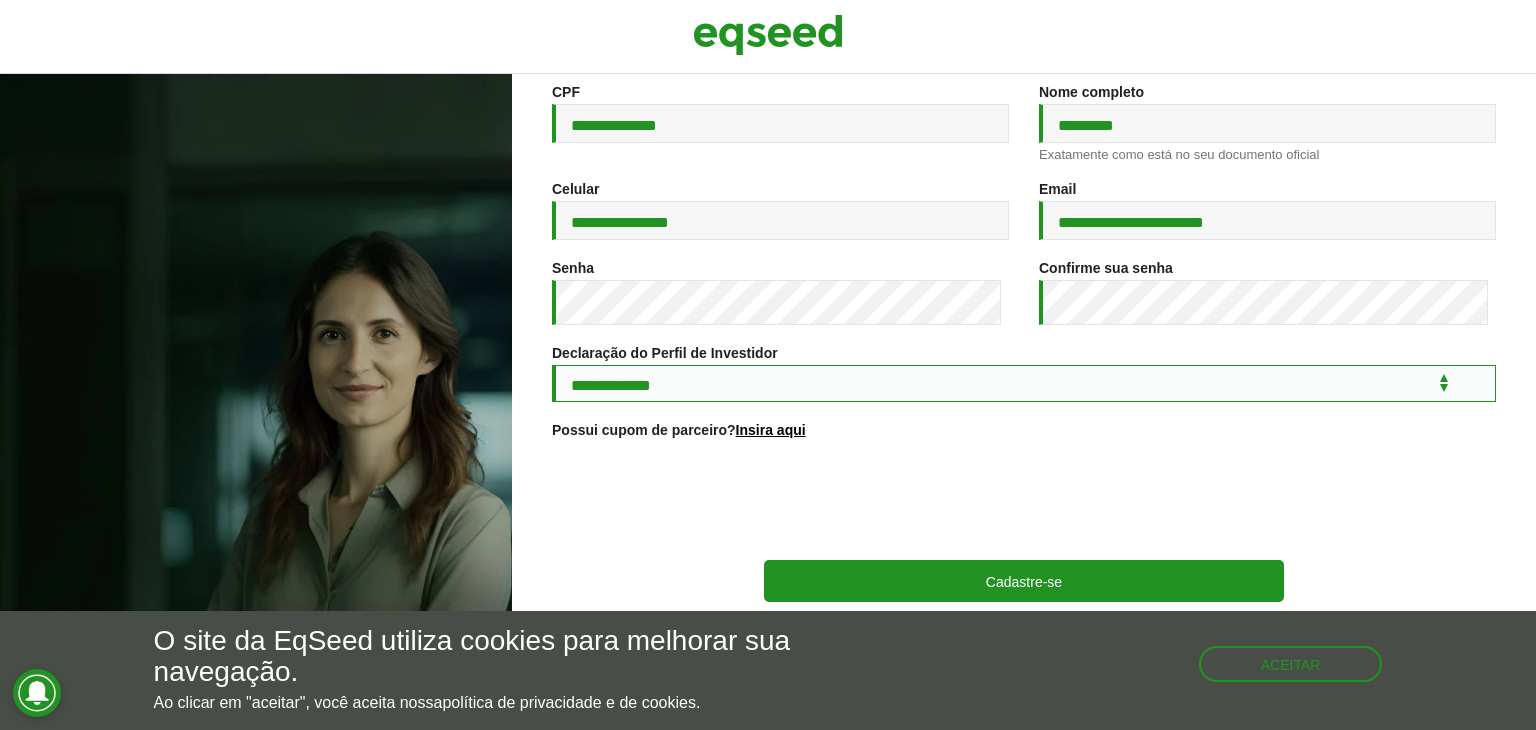 click on "**********" at bounding box center [1024, 383] 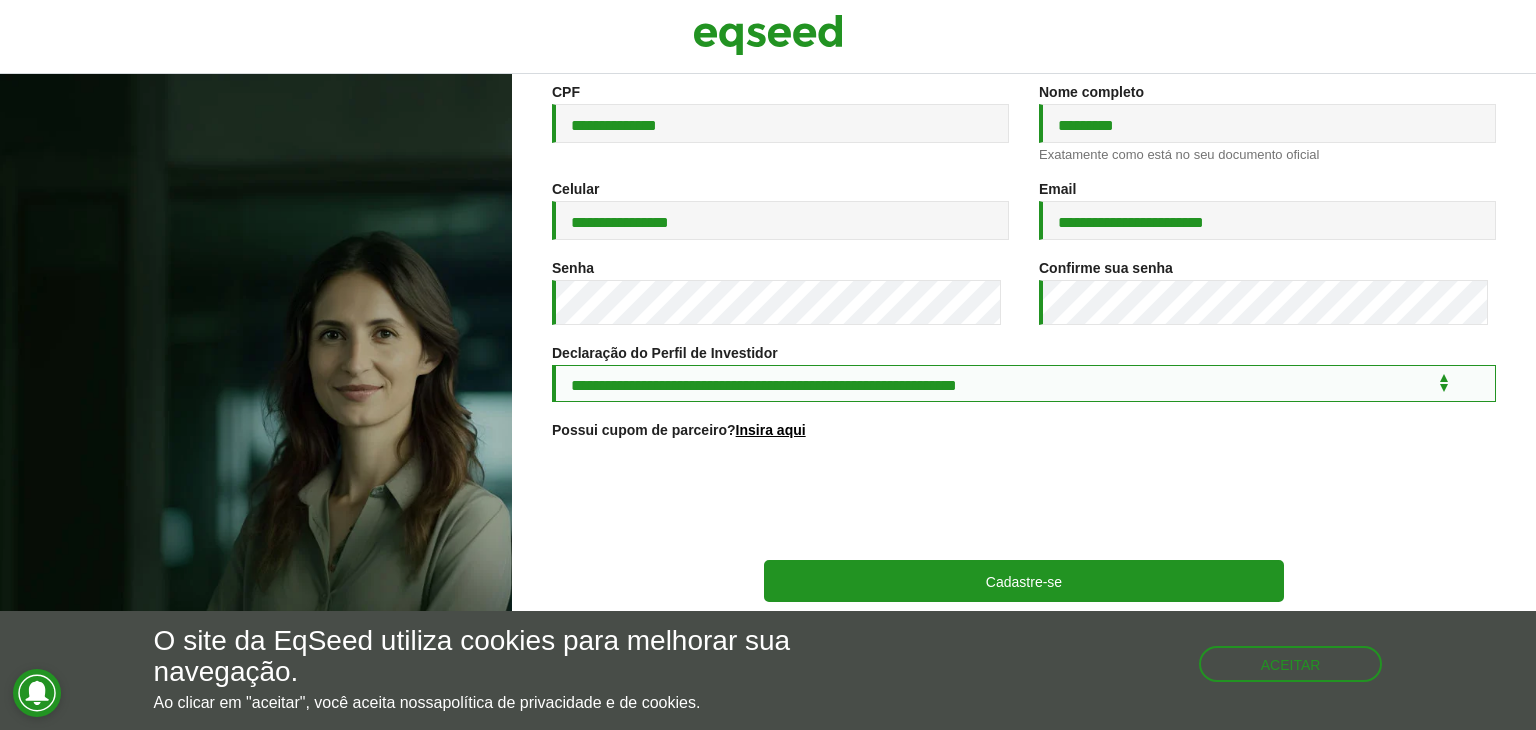 click on "**********" at bounding box center [1024, 383] 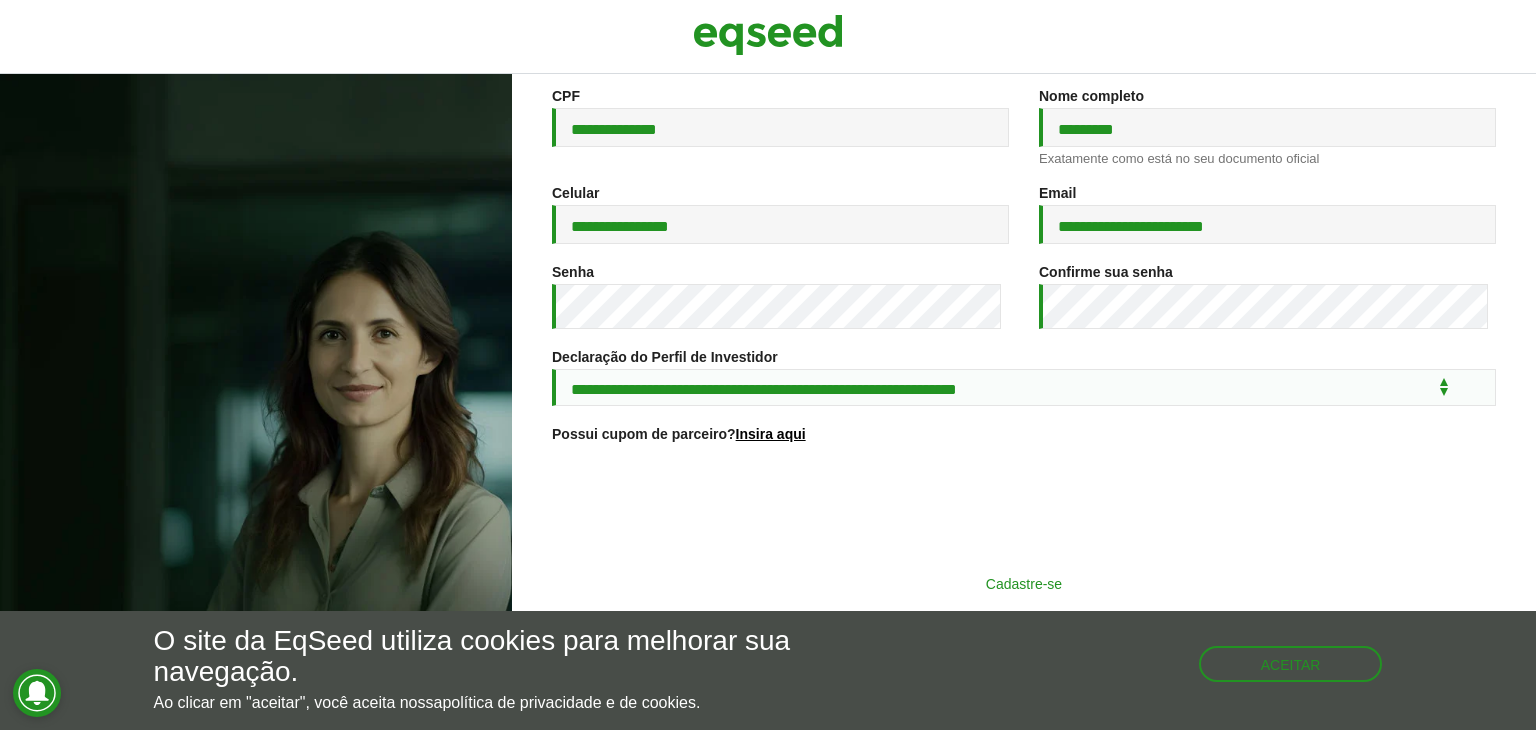 click on "Cadastre-se" at bounding box center [1024, 583] 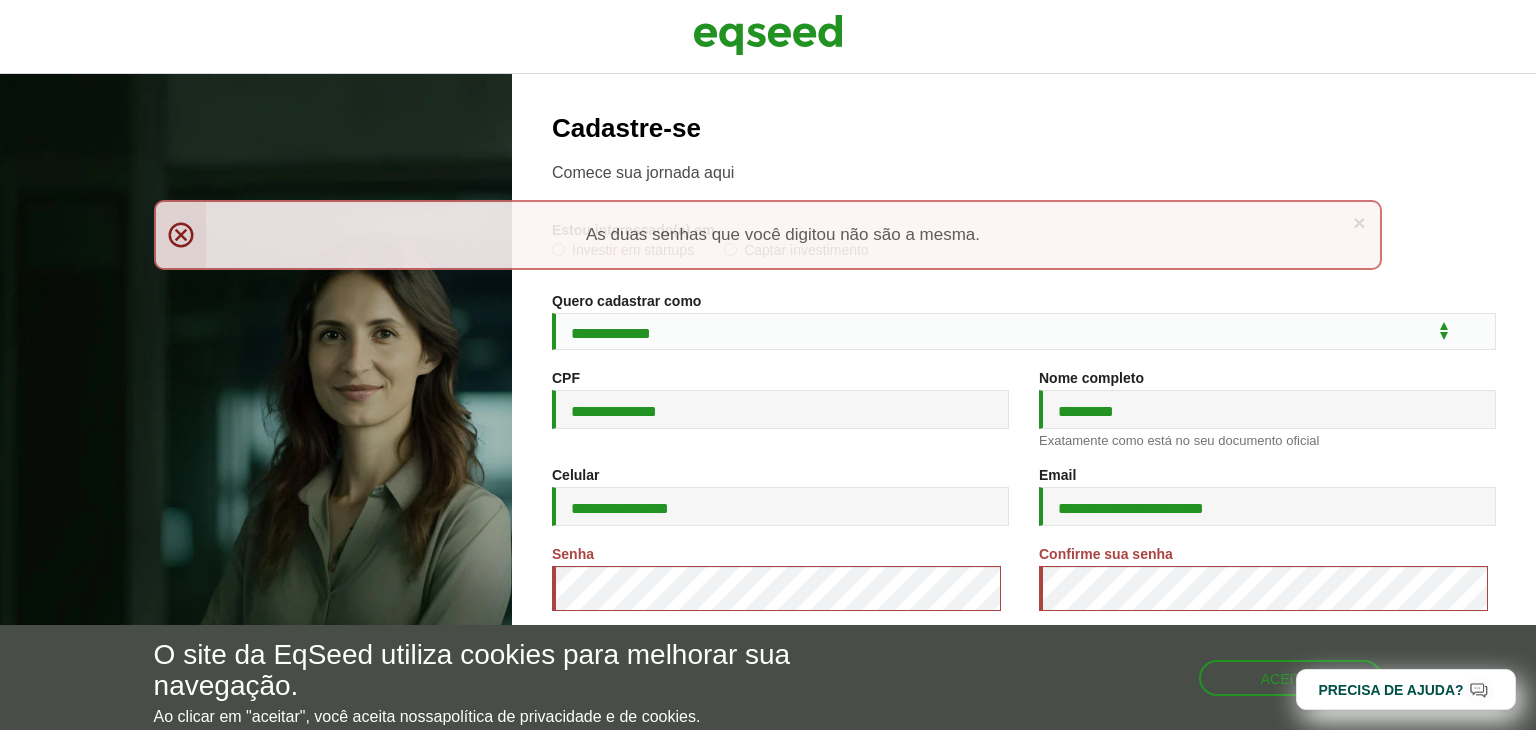 scroll, scrollTop: 0, scrollLeft: 0, axis: both 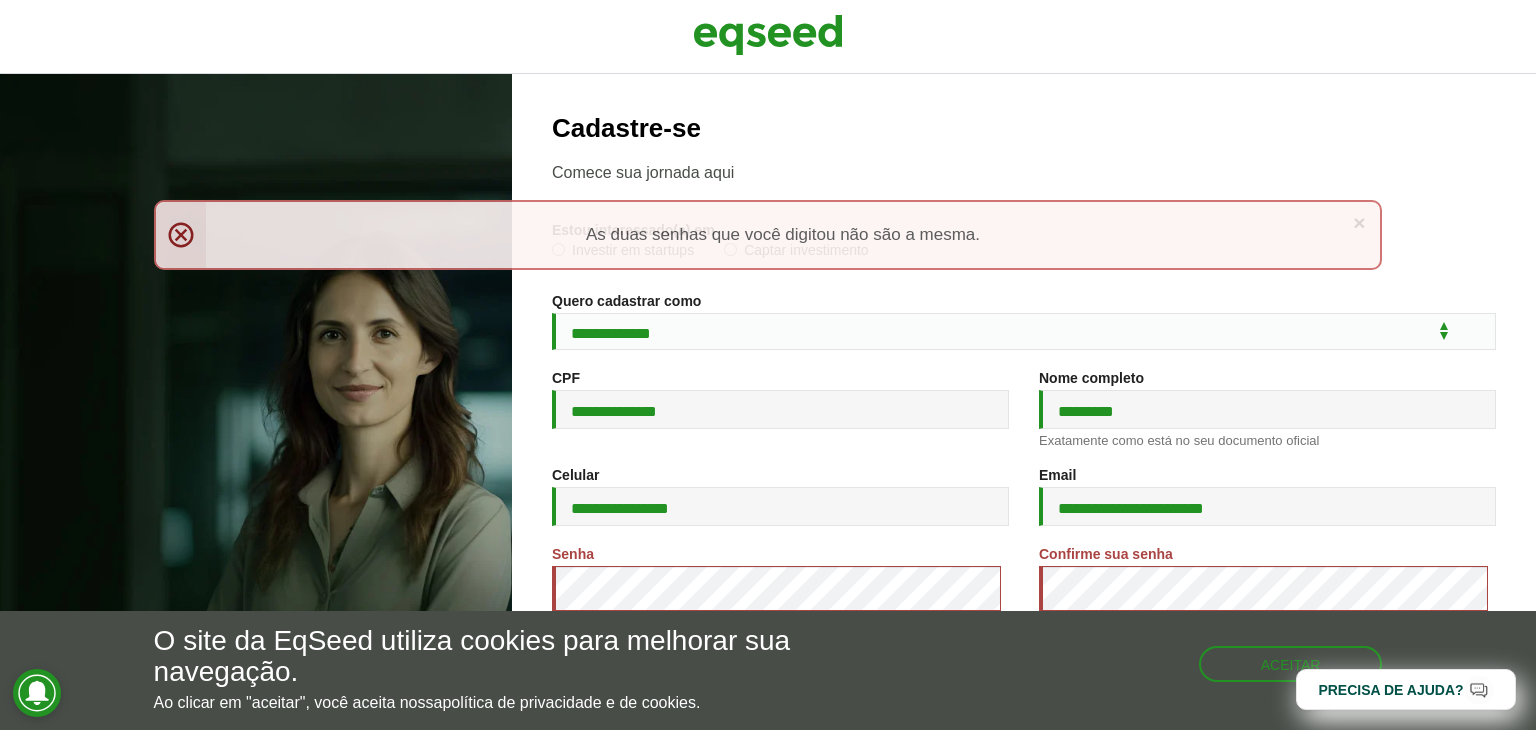 click on "×
Menssagem de erro
As duas senhas que você digitou não são a mesma." at bounding box center (768, 245) 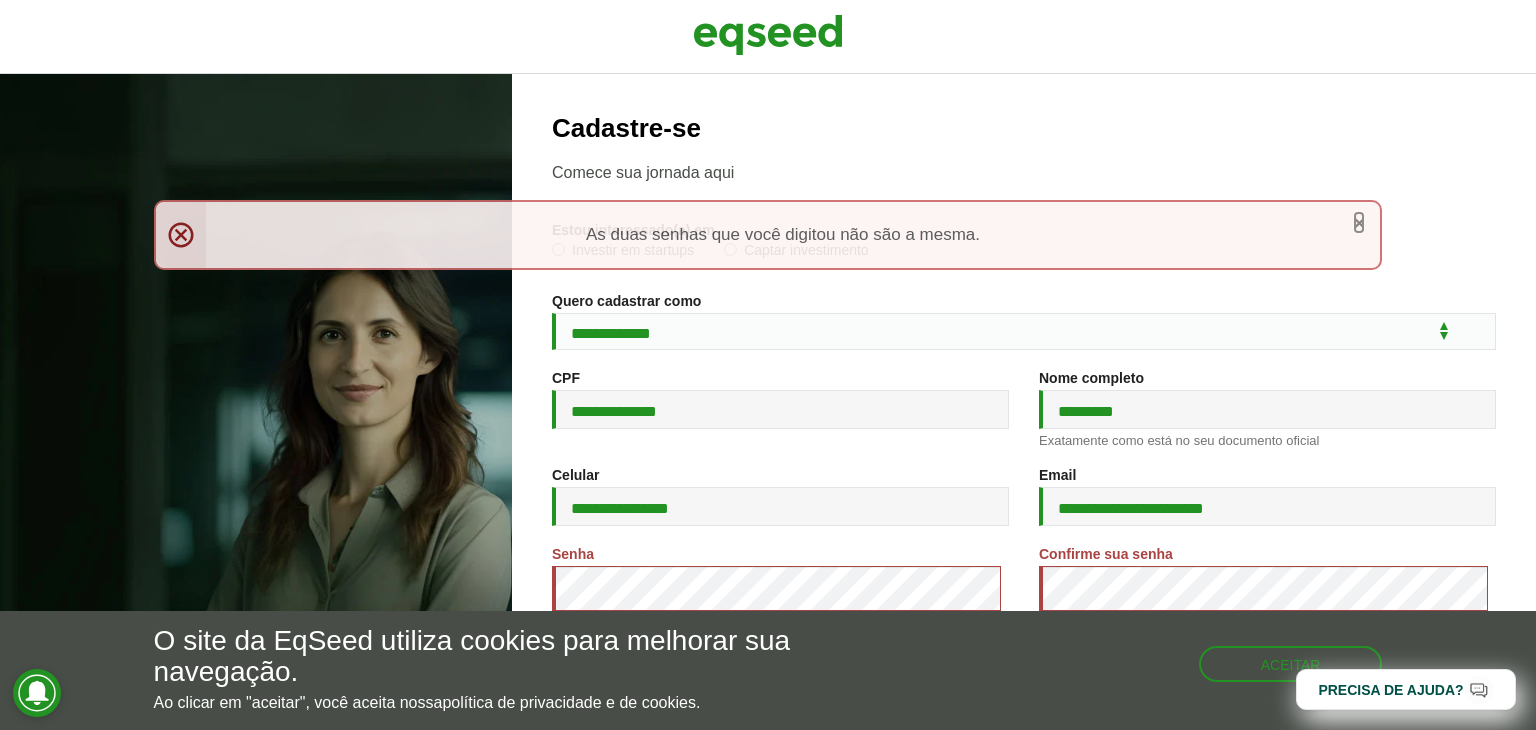 click on "×" at bounding box center [1359, 222] 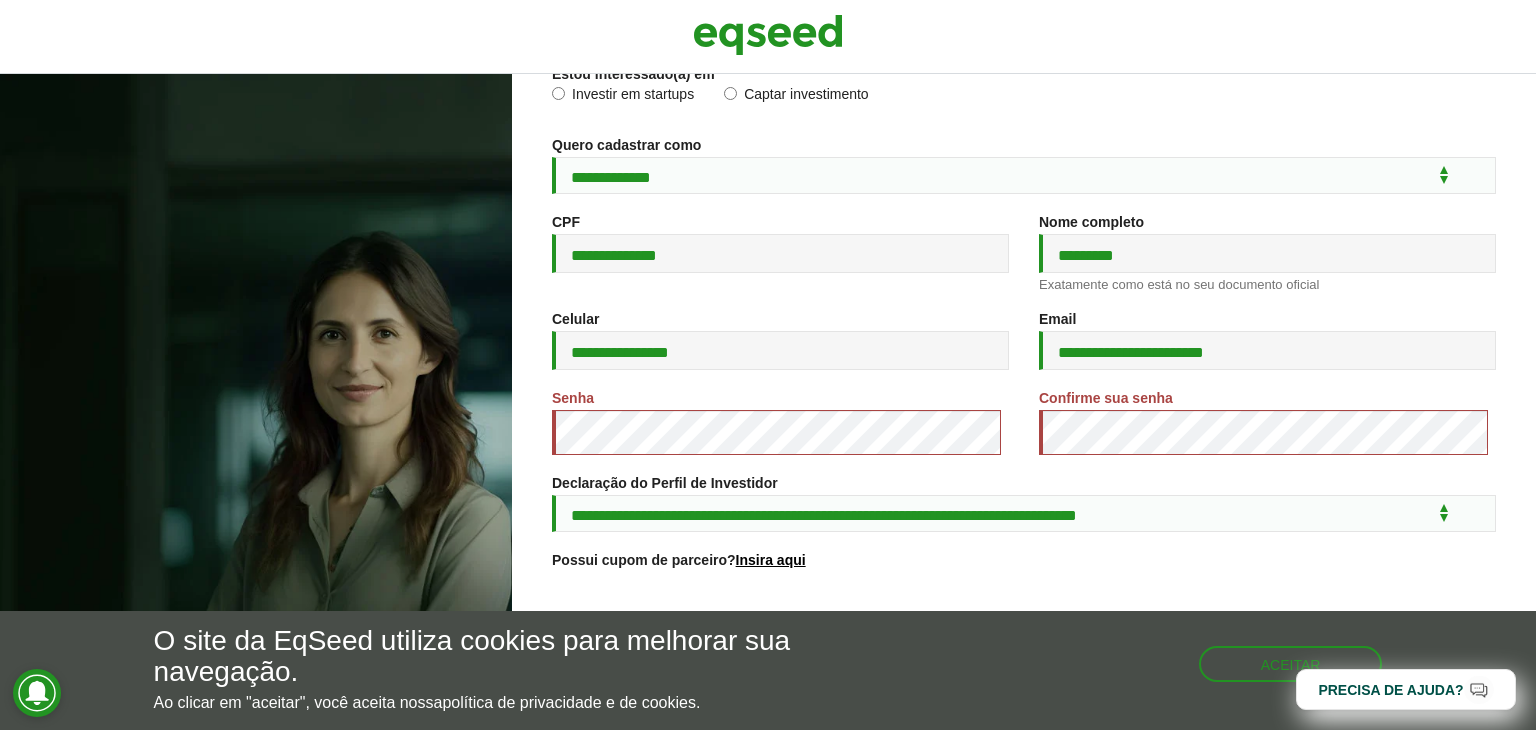 scroll, scrollTop: 200, scrollLeft: 0, axis: vertical 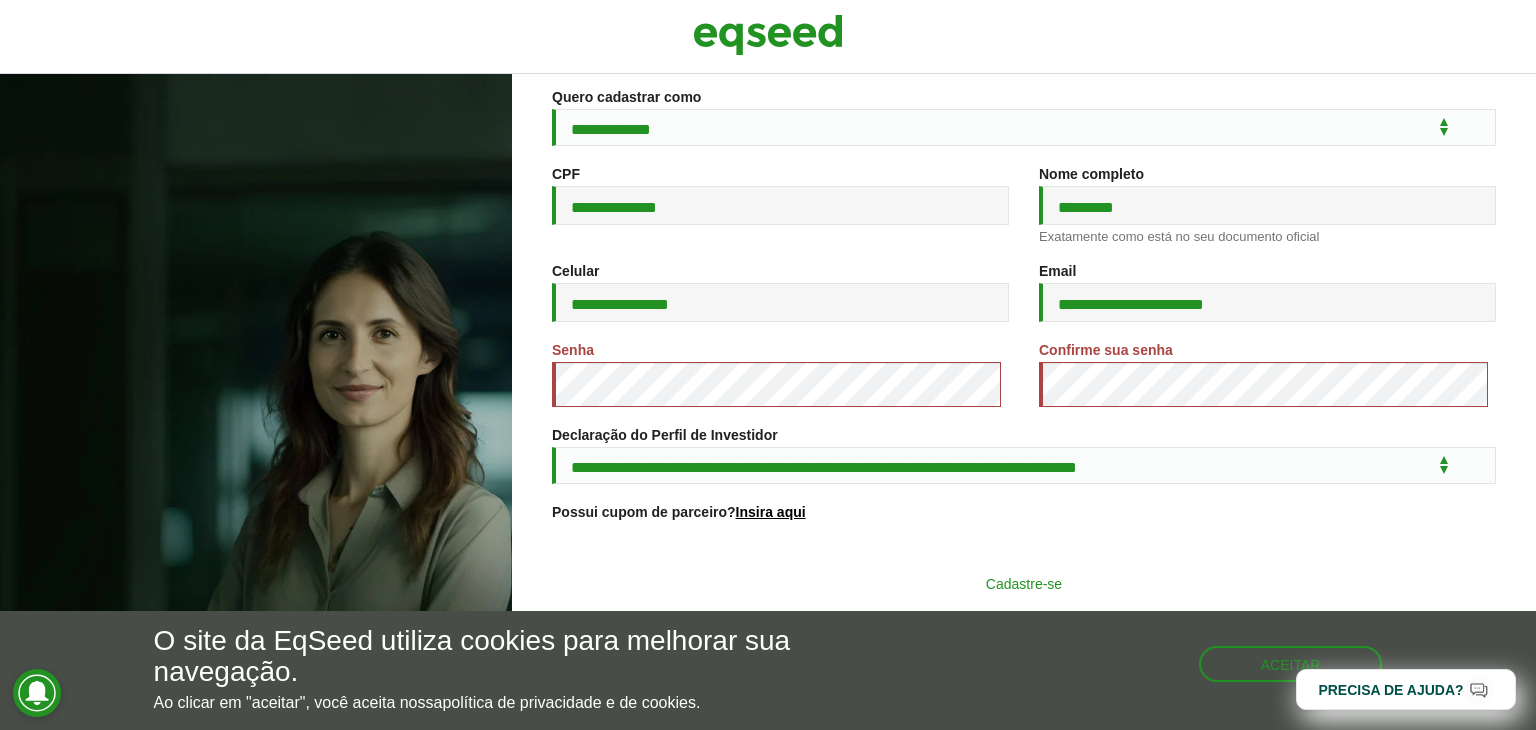 click on "Cadastre-se" at bounding box center (1024, 583) 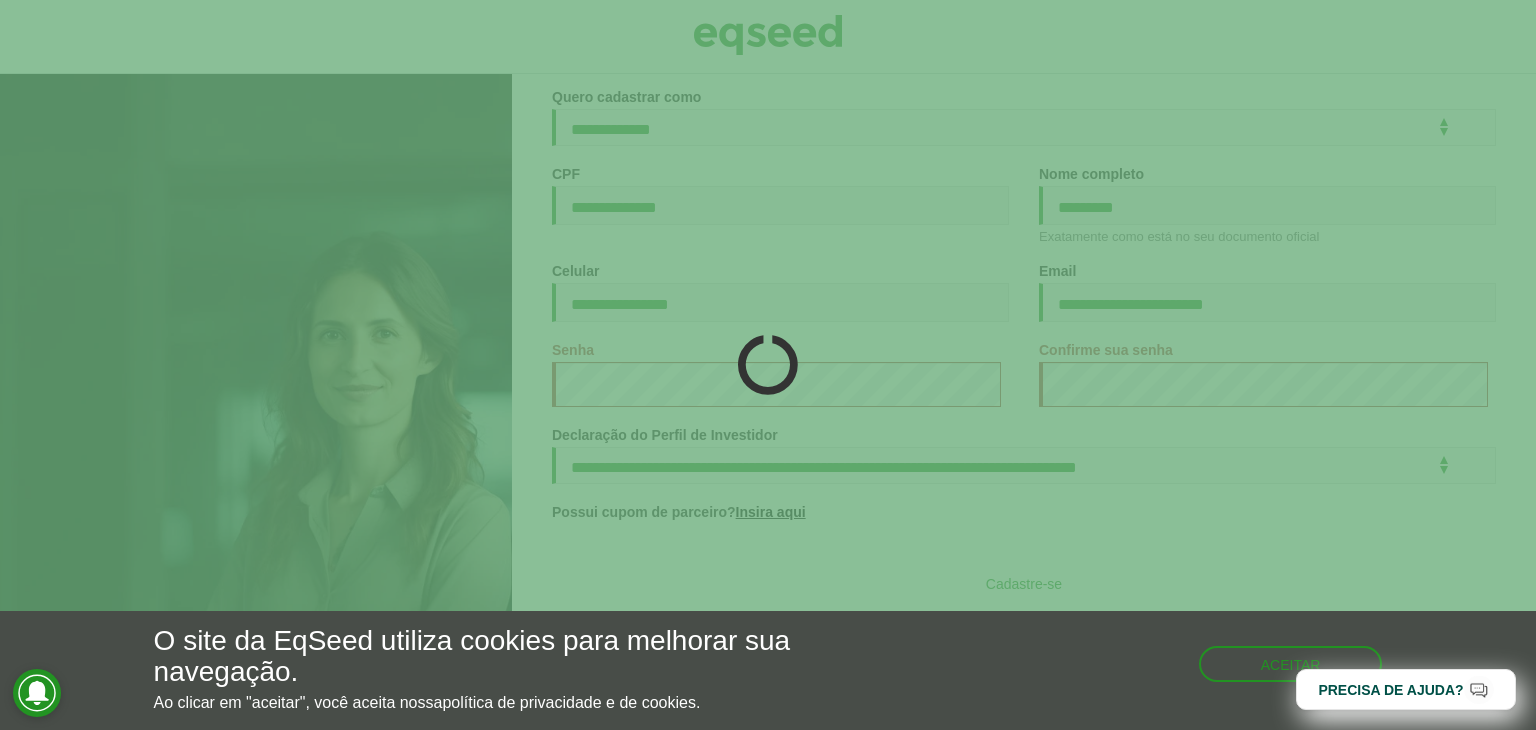 scroll, scrollTop: 234, scrollLeft: 0, axis: vertical 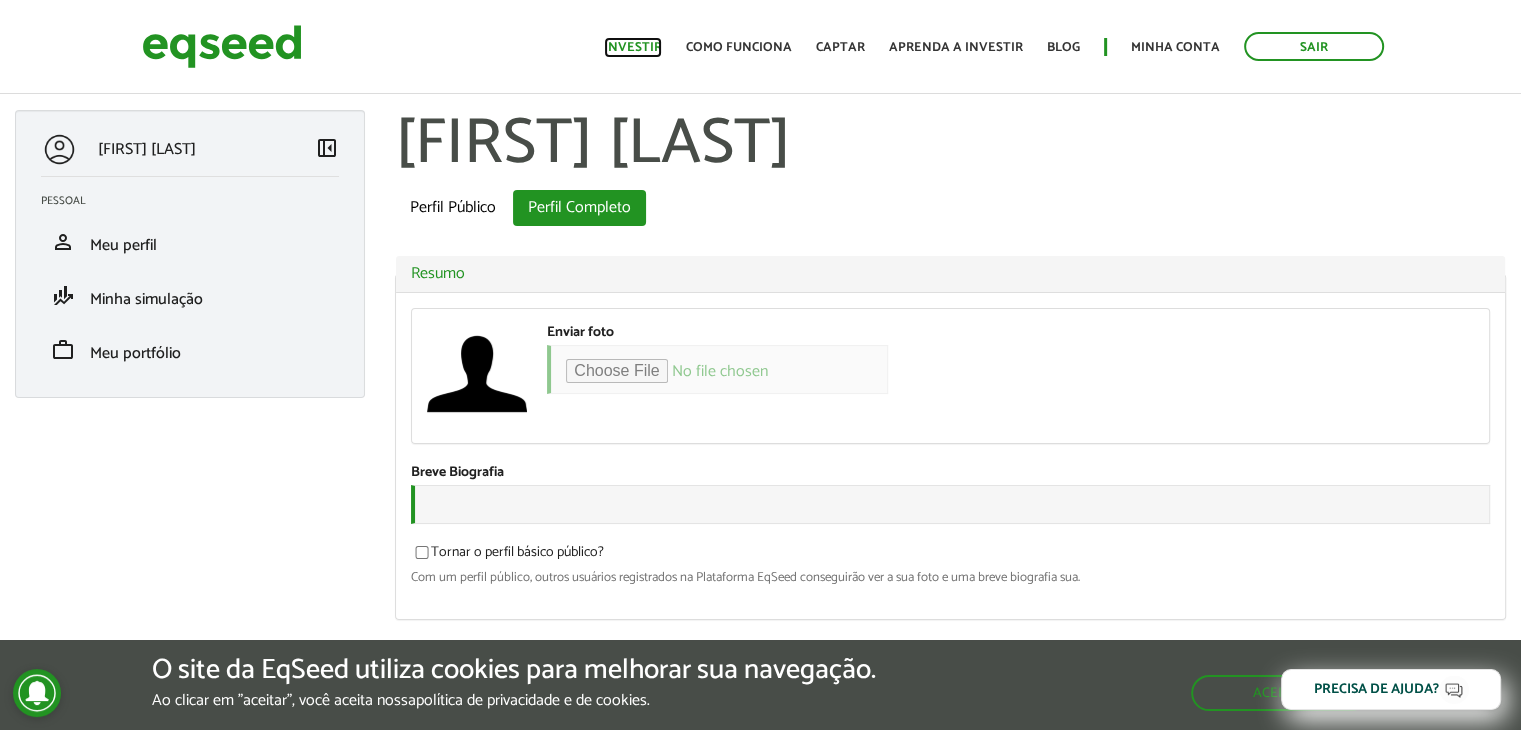 click on "Investir" at bounding box center [633, 47] 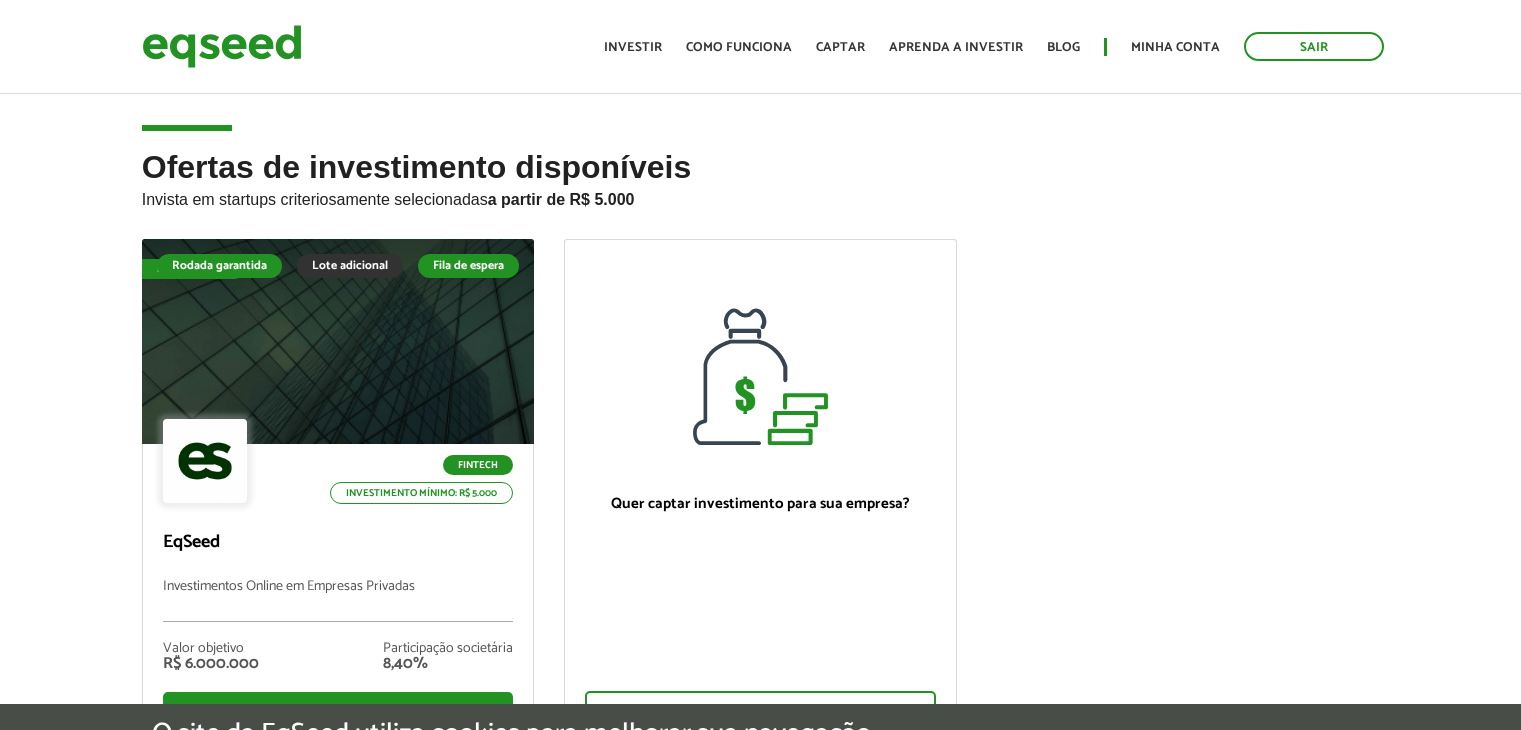 scroll, scrollTop: 0, scrollLeft: 0, axis: both 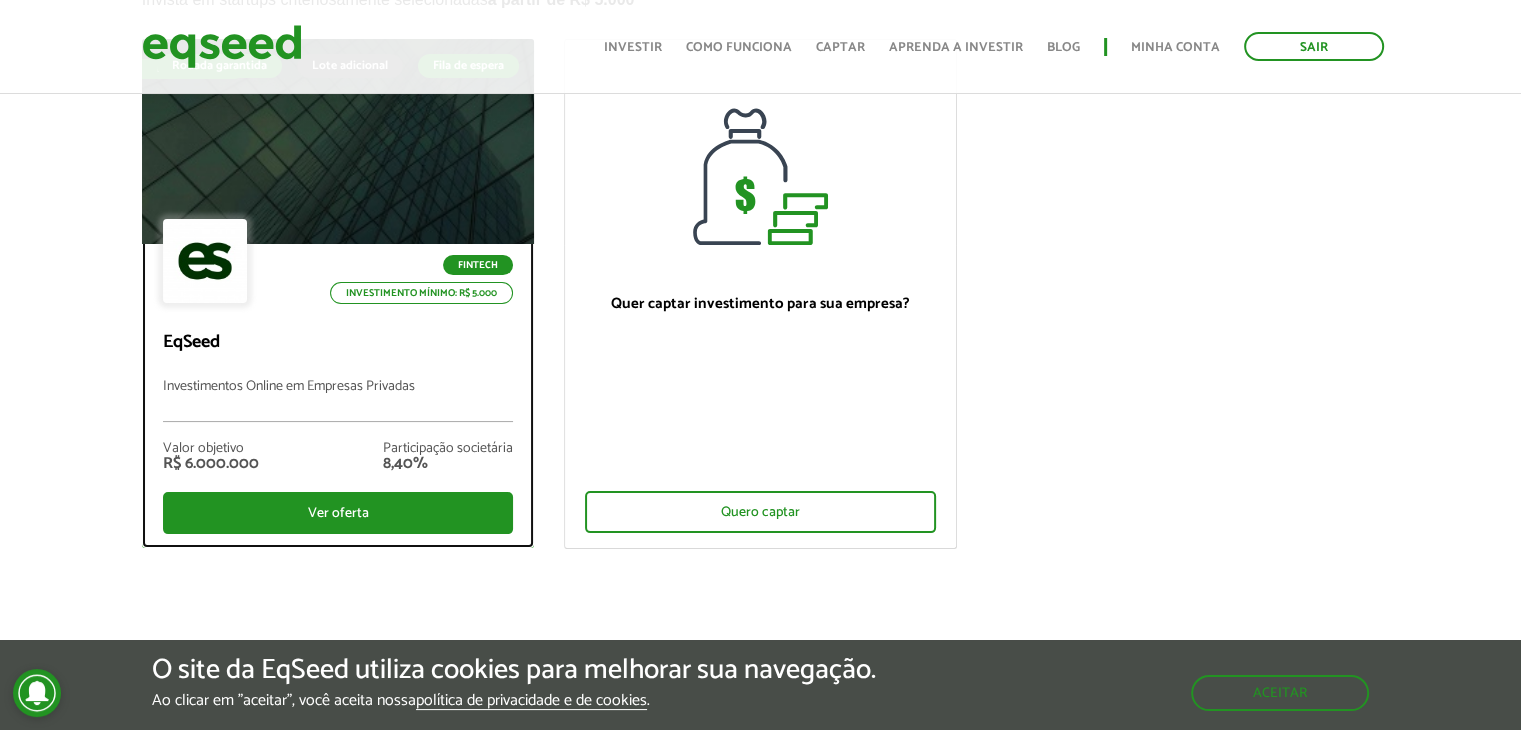 click at bounding box center (337, 142) 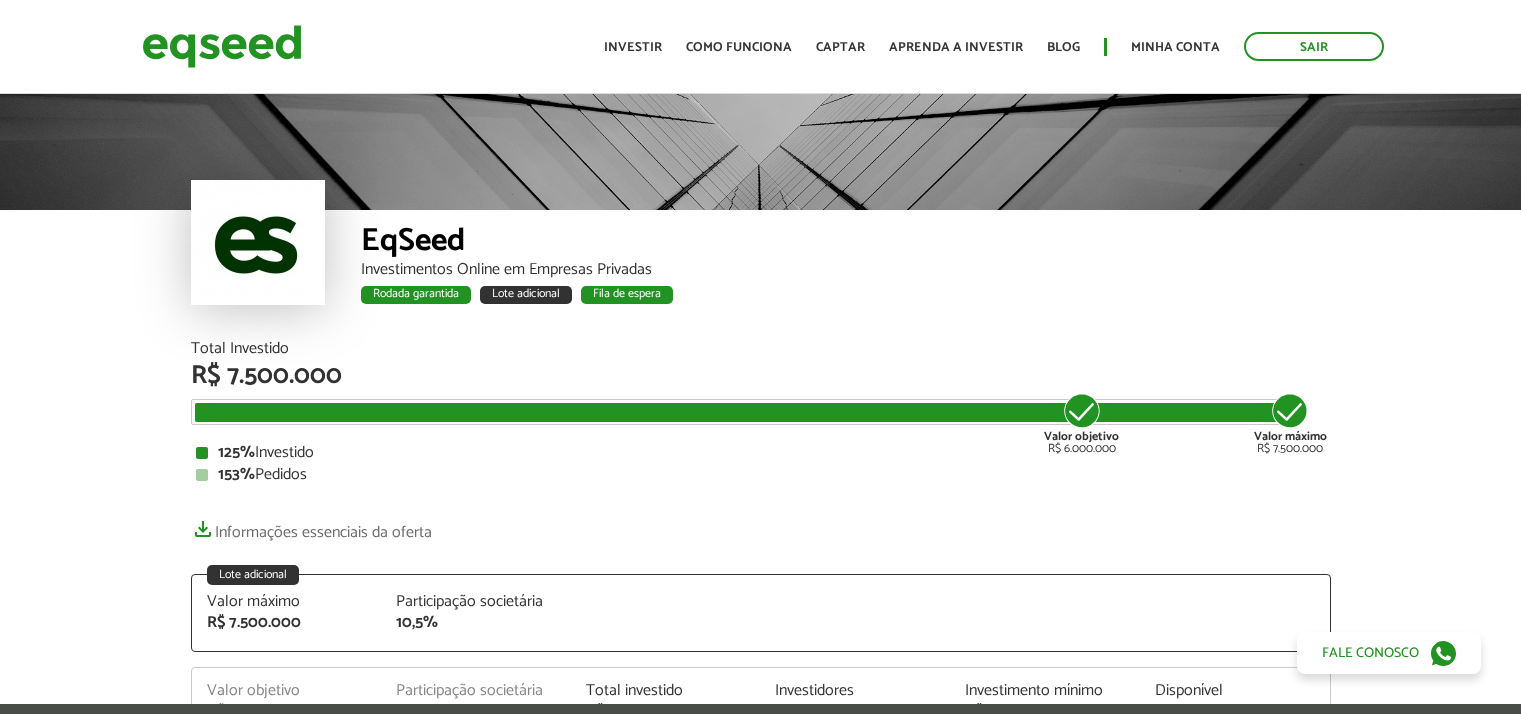 scroll, scrollTop: 0, scrollLeft: 0, axis: both 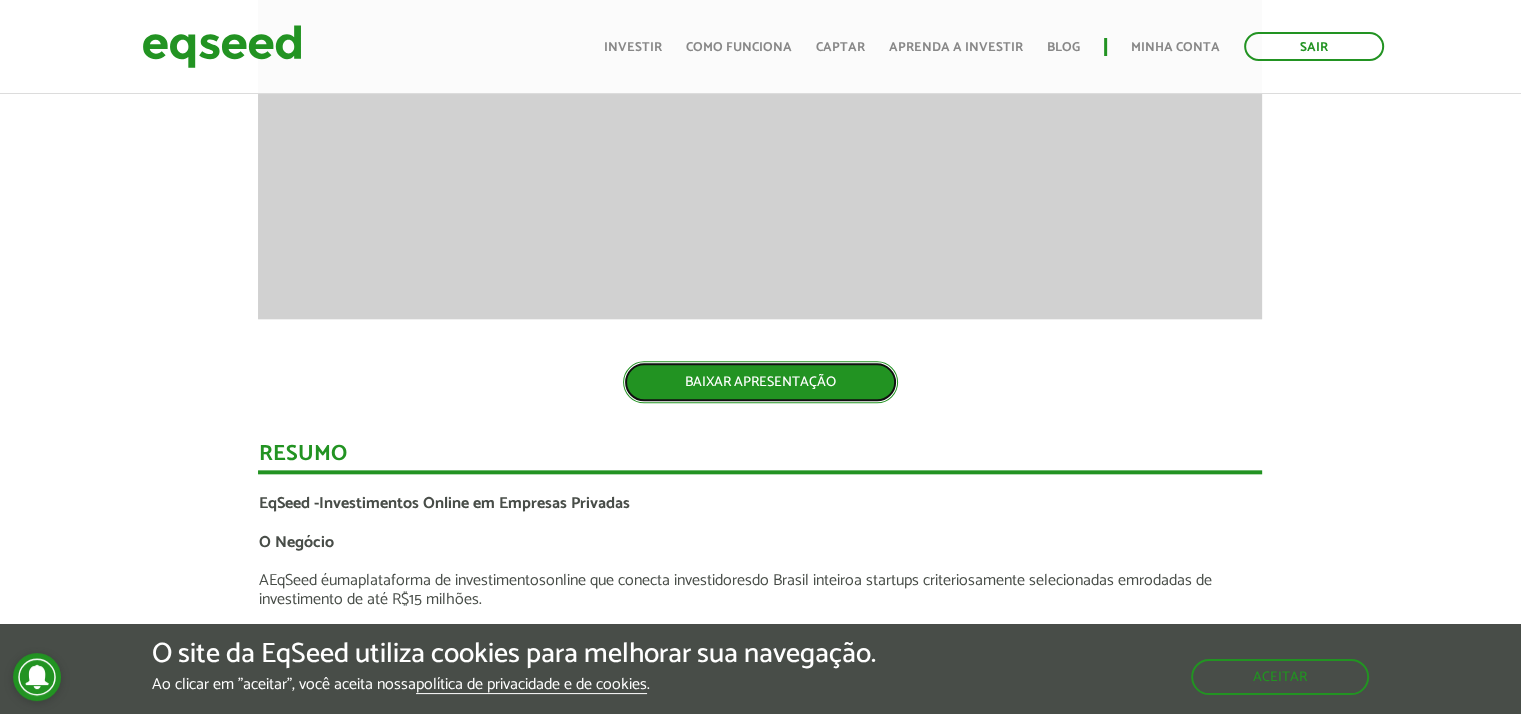 click on "BAIXAR APRESENTAÇÃO" at bounding box center (760, 382) 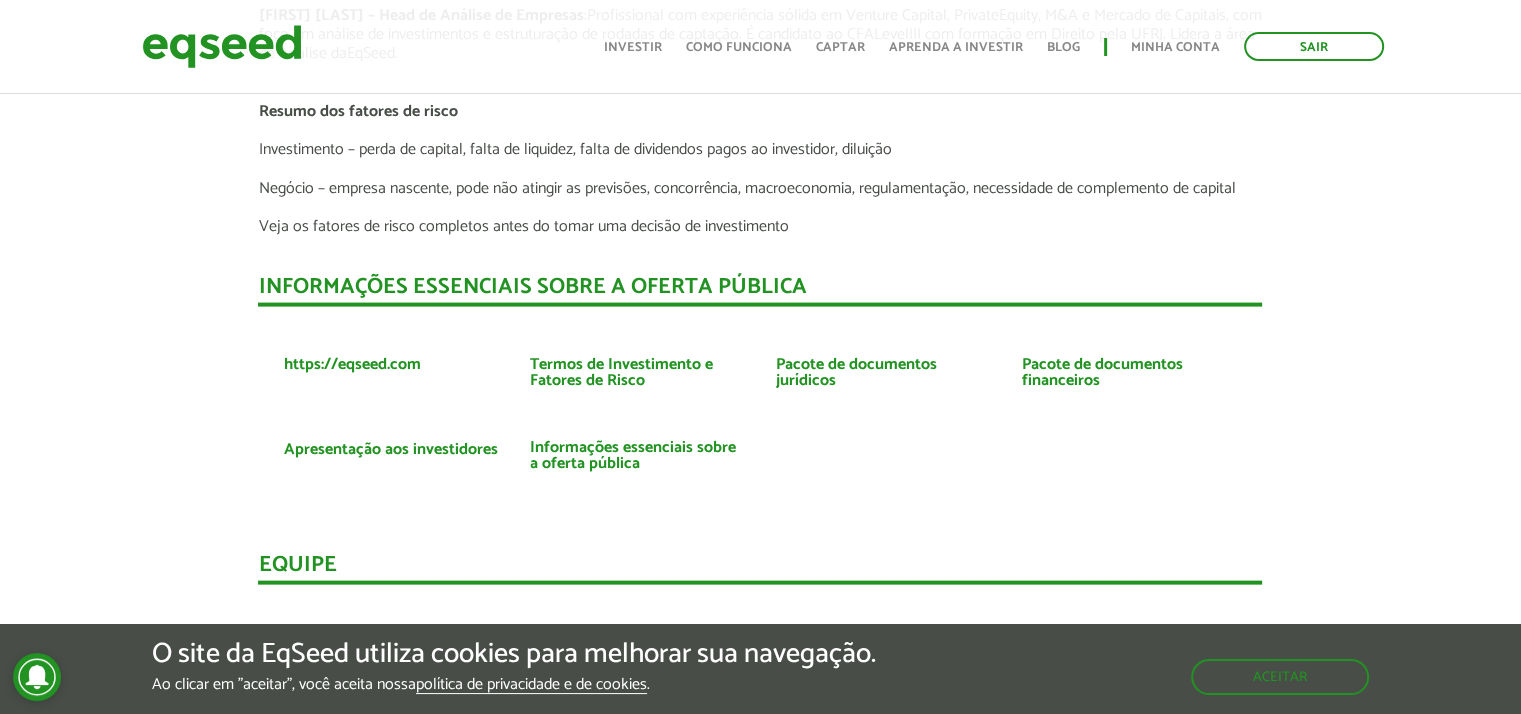 scroll, scrollTop: 4300, scrollLeft: 0, axis: vertical 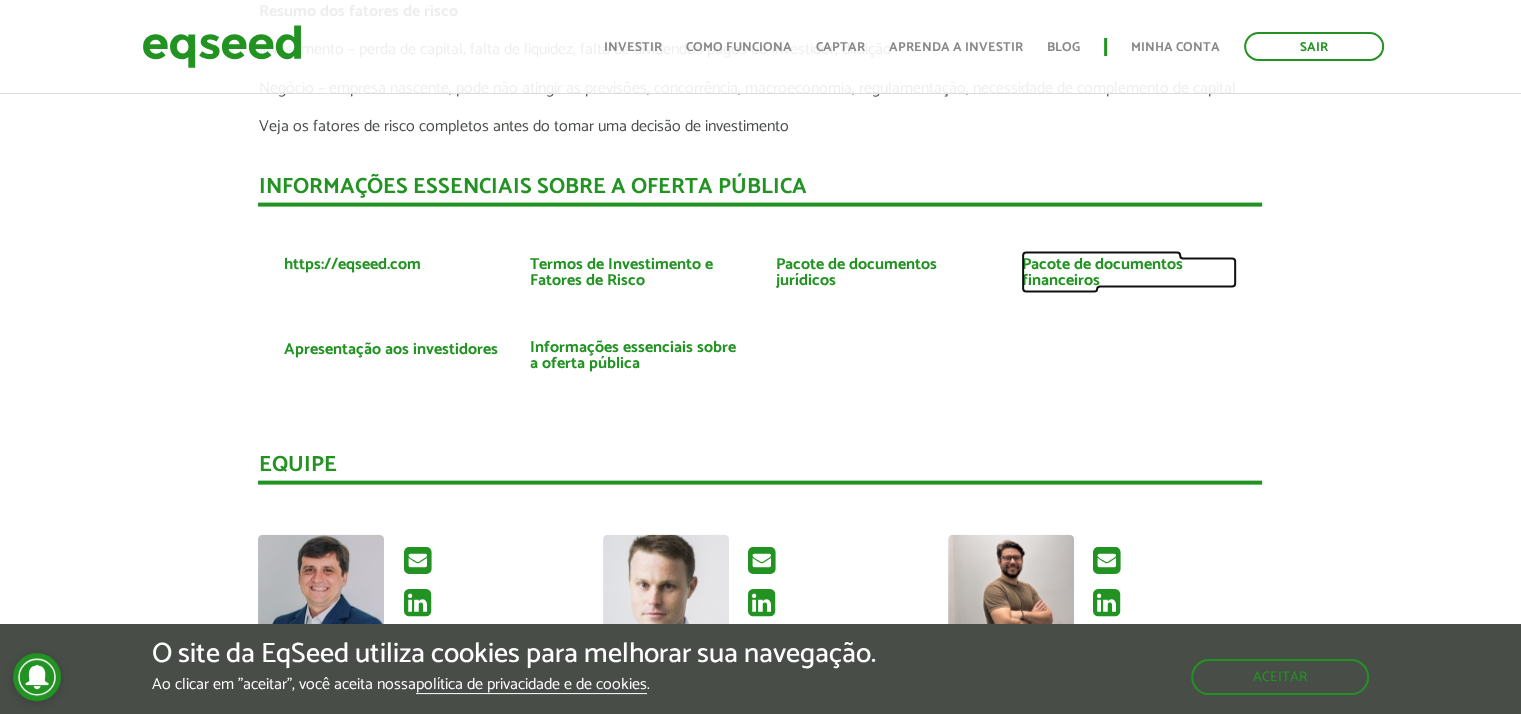 click on "Pacote de documentos financeiros" at bounding box center [1129, 273] 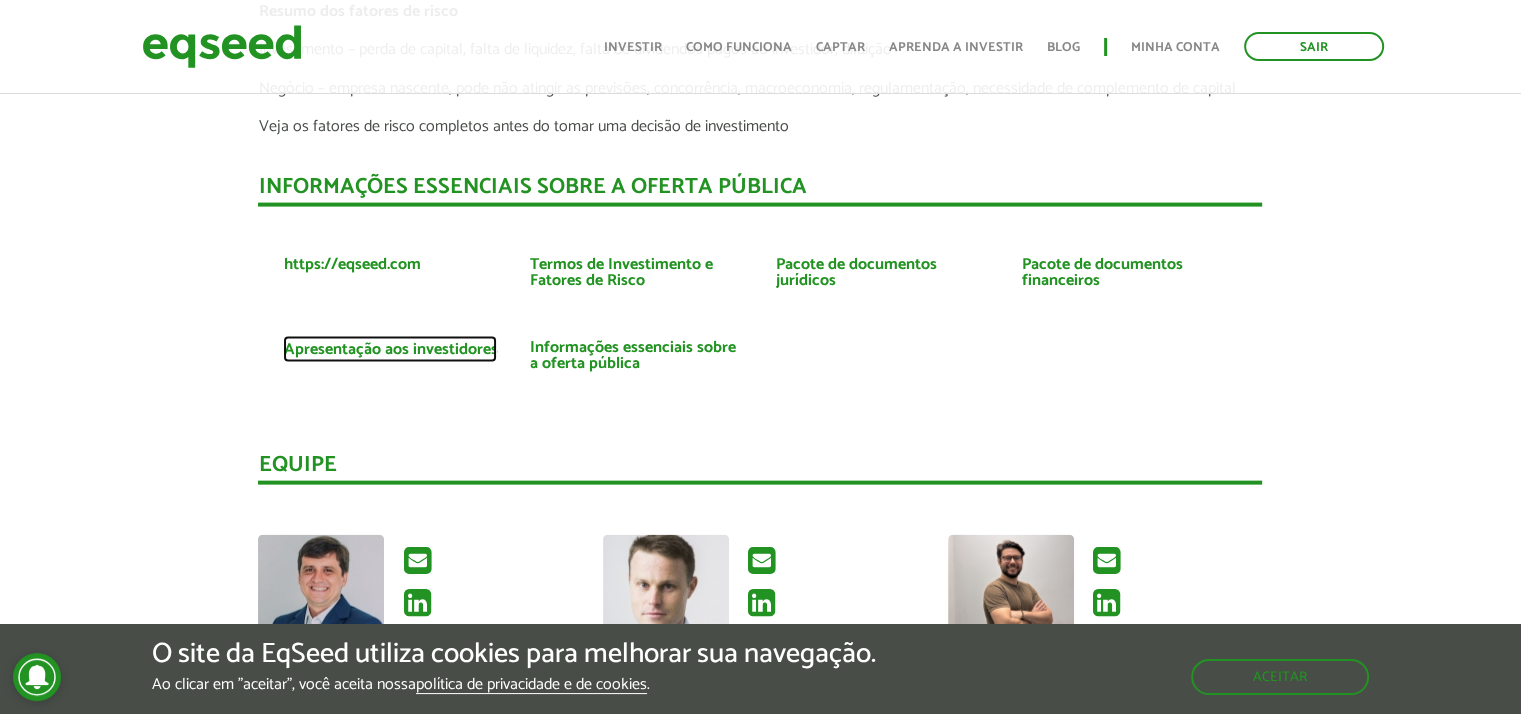 click on "Apresentação aos investidores" at bounding box center (390, 350) 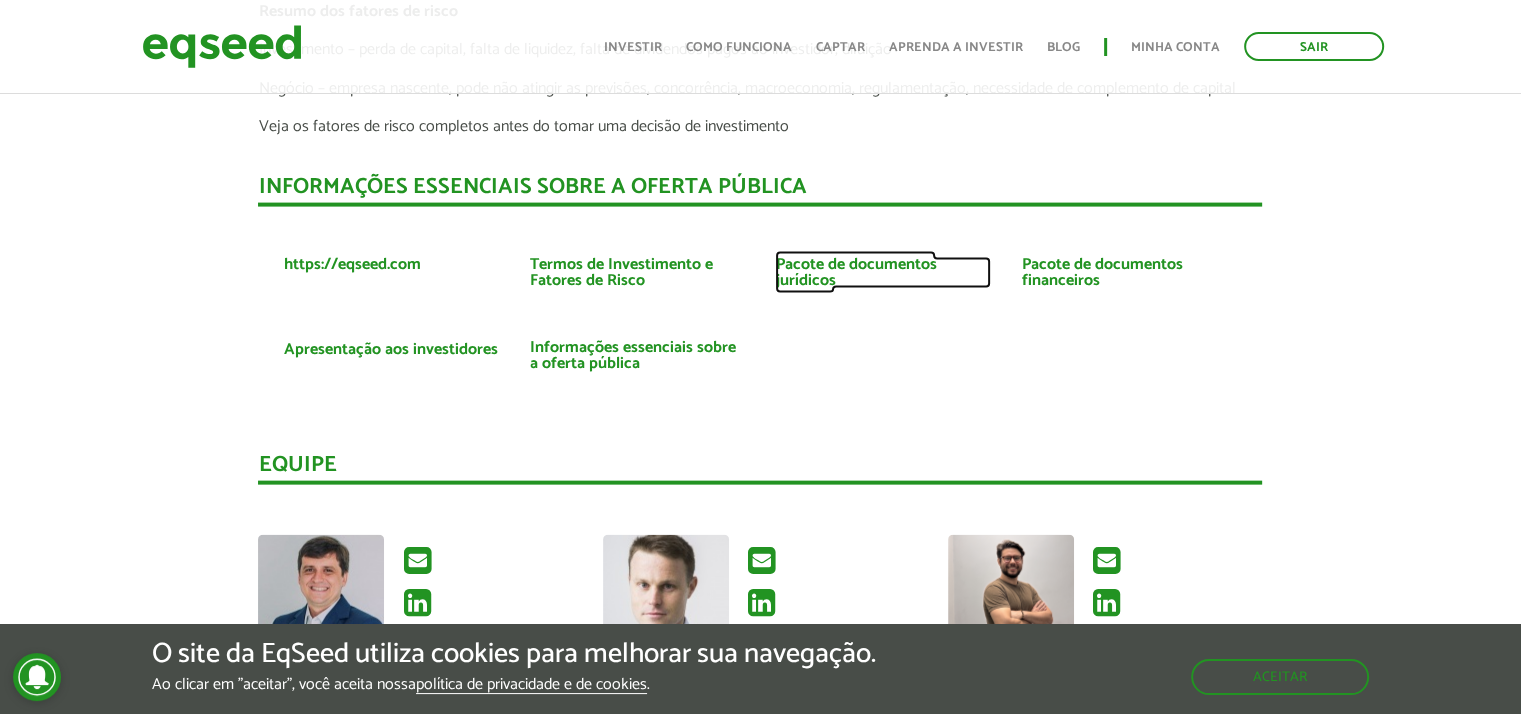 click on "Pacote de documentos jurídicos" at bounding box center (883, 273) 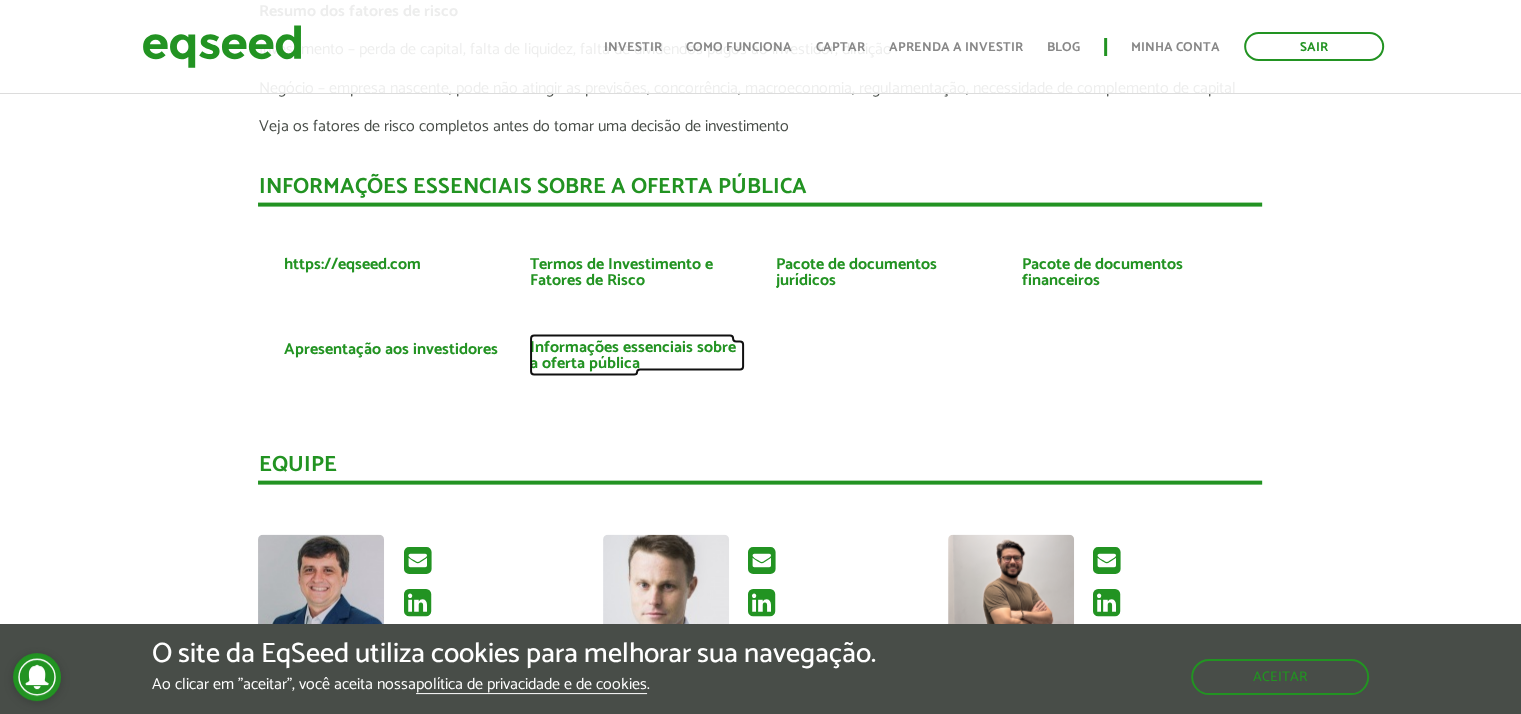 click on "Informações essenciais sobre a oferta pública" at bounding box center (637, 356) 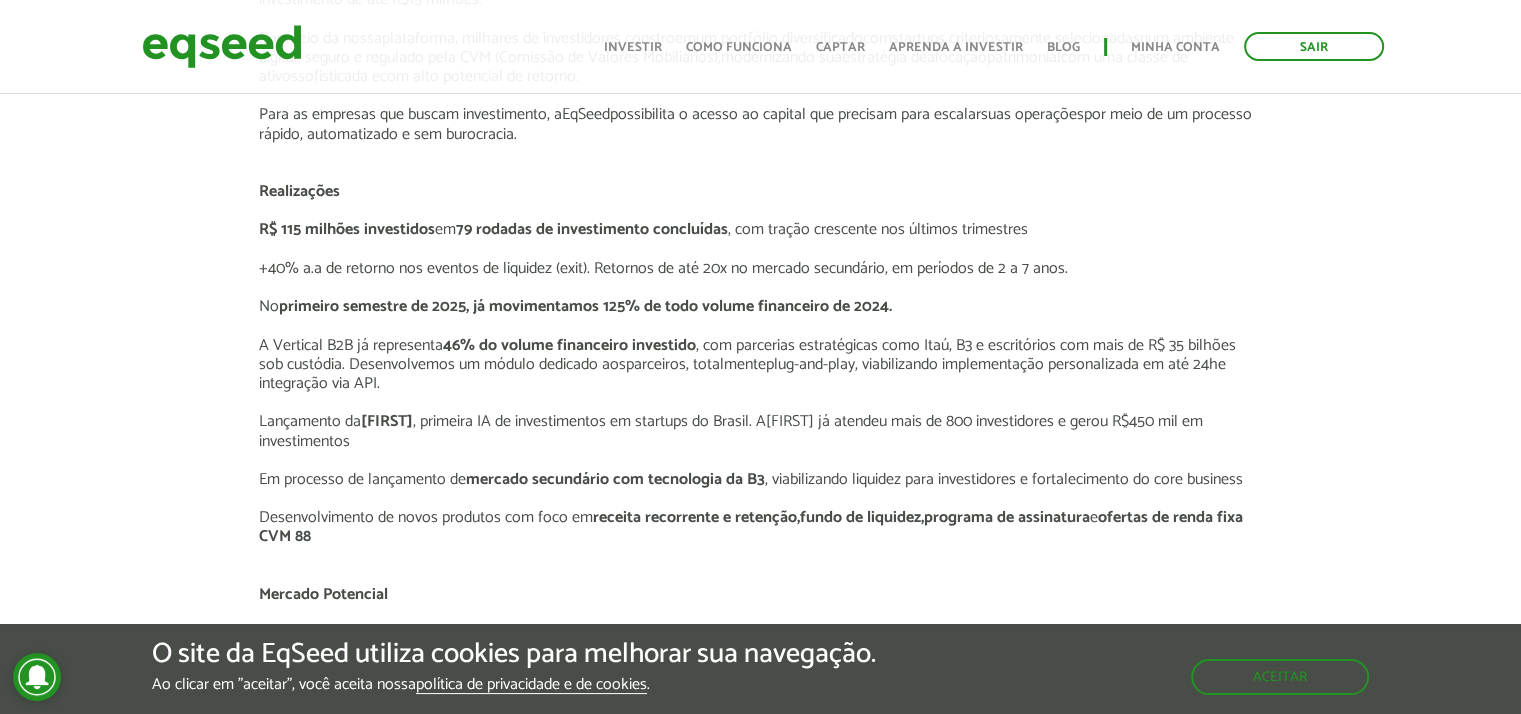 scroll, scrollTop: 2300, scrollLeft: 0, axis: vertical 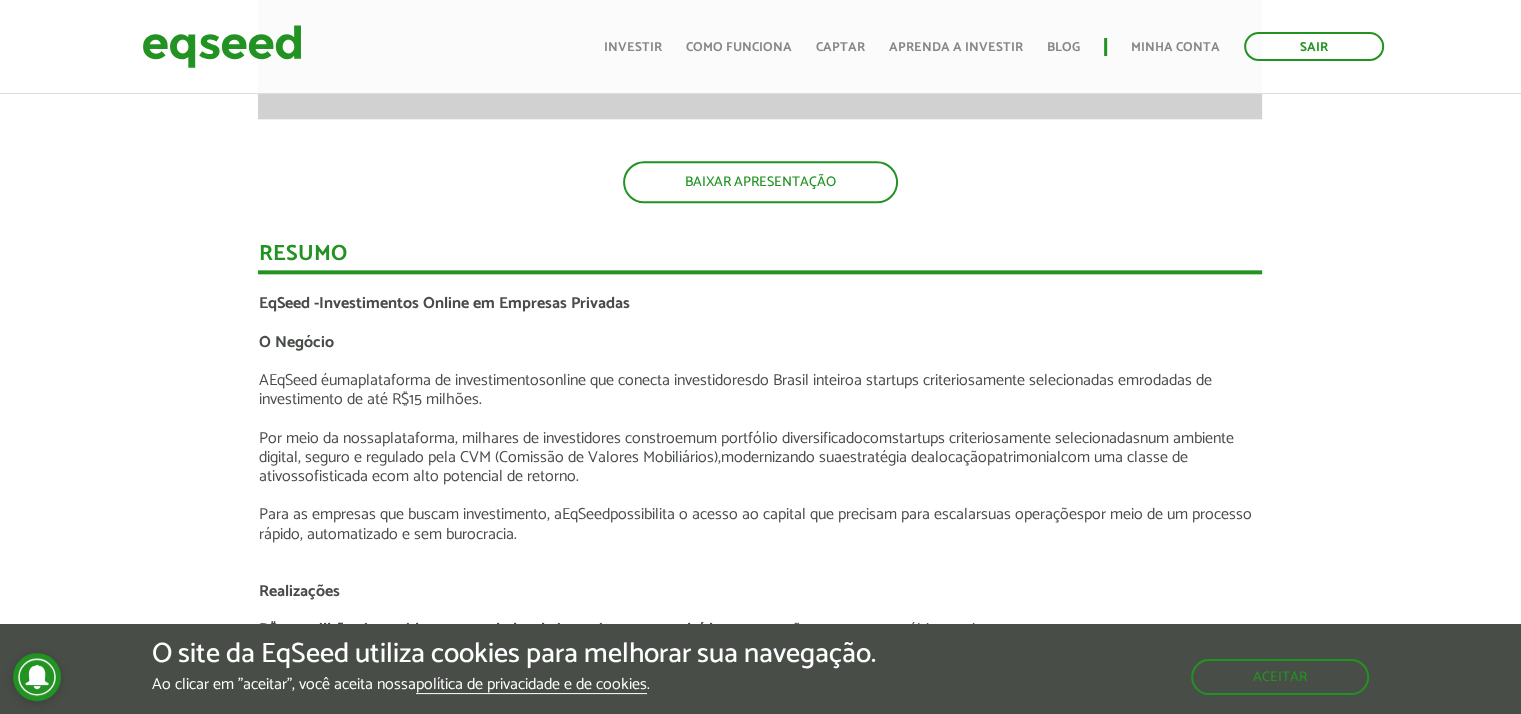 click on "EqSeed -" at bounding box center (288, 303) 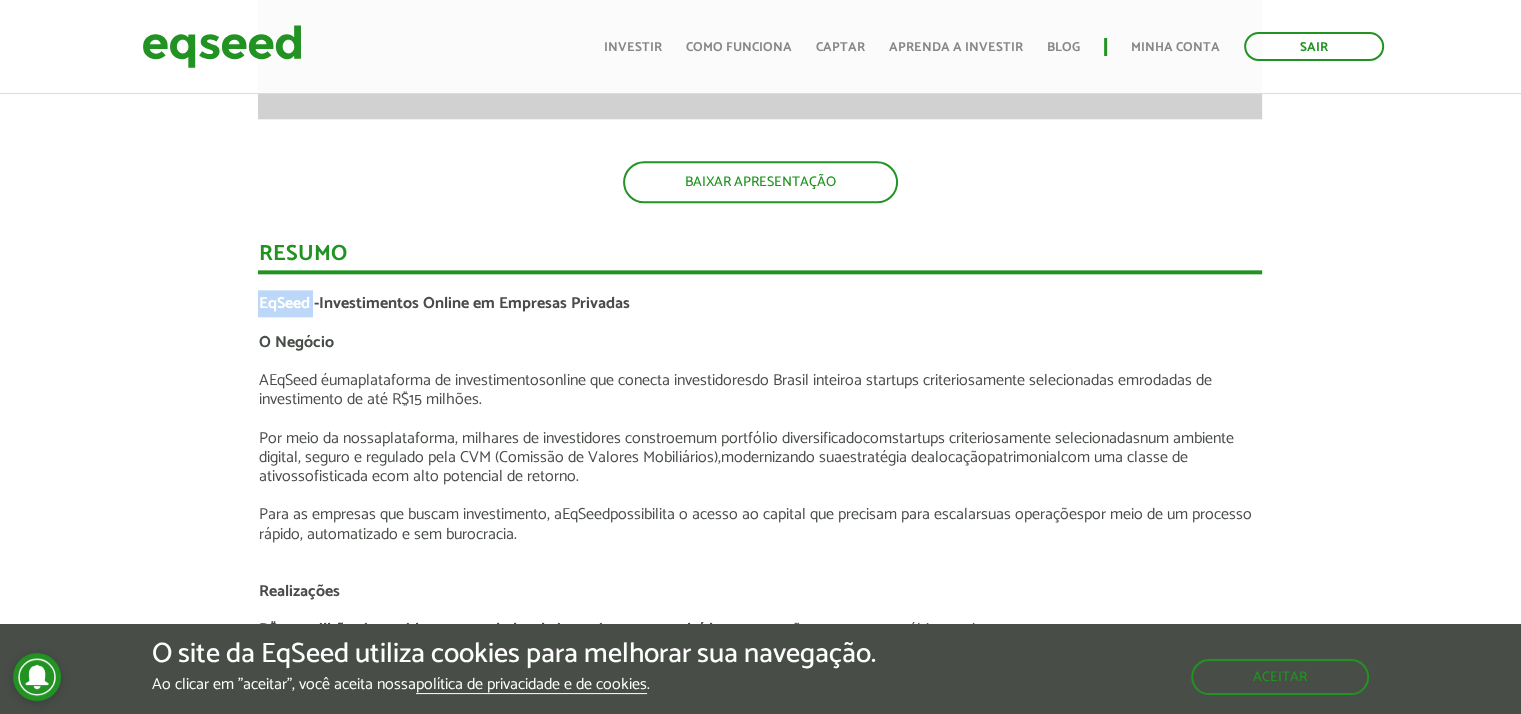 click on "EqSeed -" at bounding box center [288, 303] 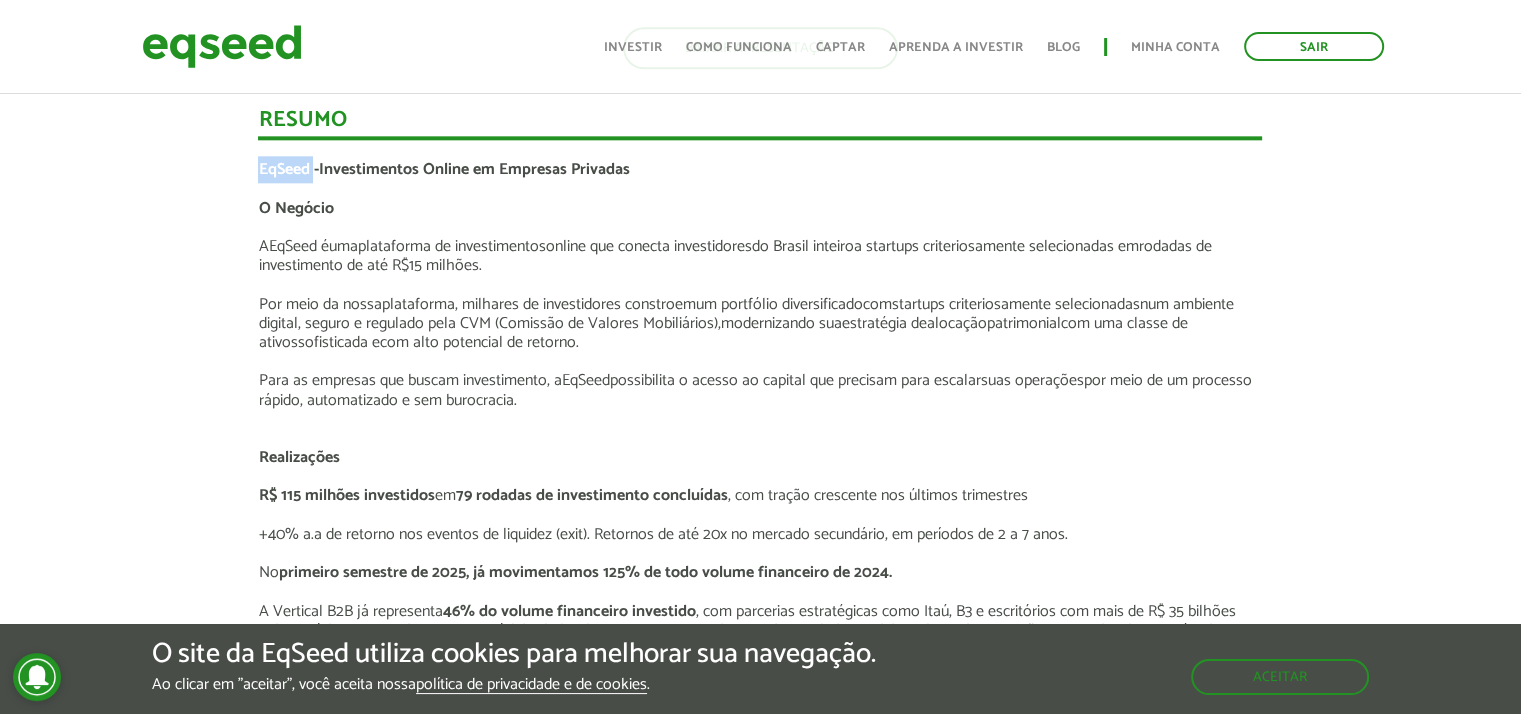 scroll, scrollTop: 2400, scrollLeft: 0, axis: vertical 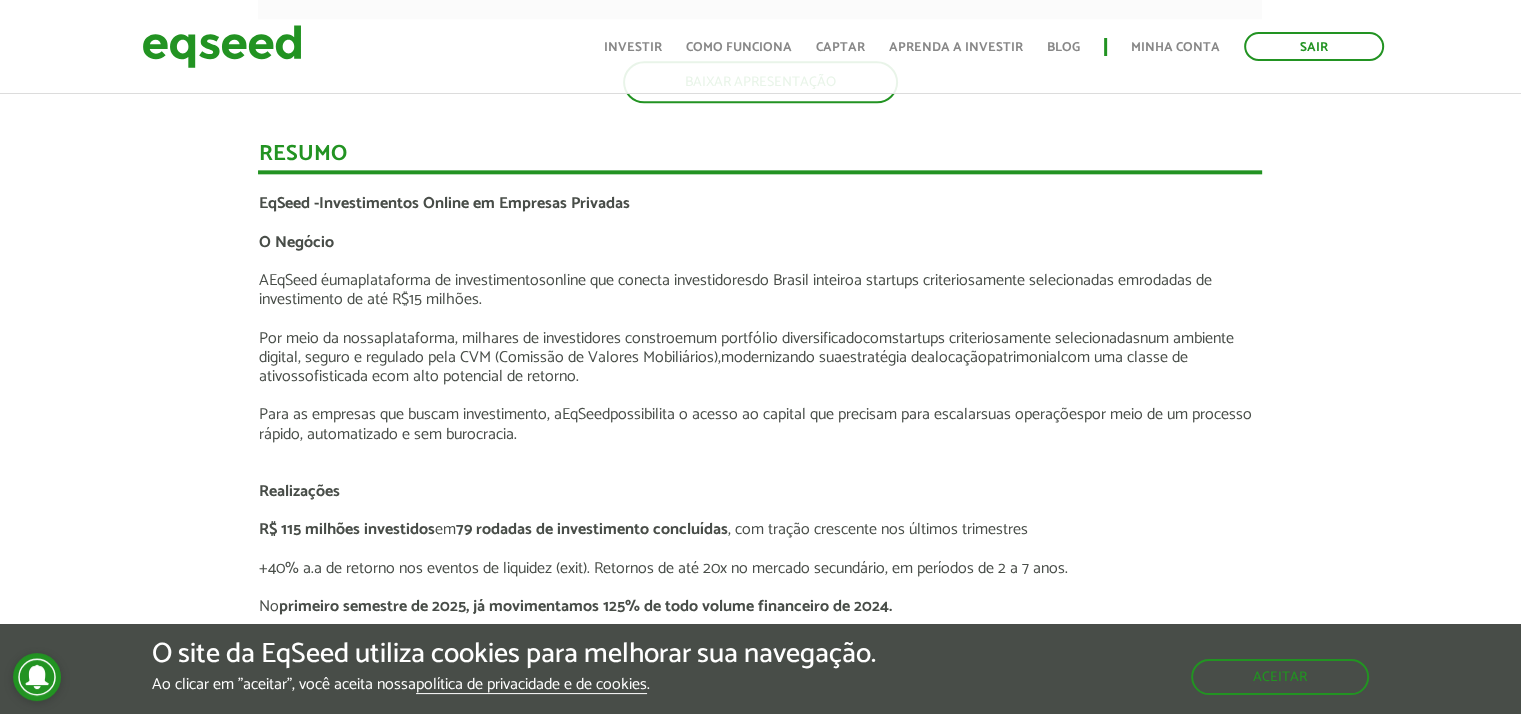 click on "rodadas de investimento de até R$15 milhões." at bounding box center (734, 290) 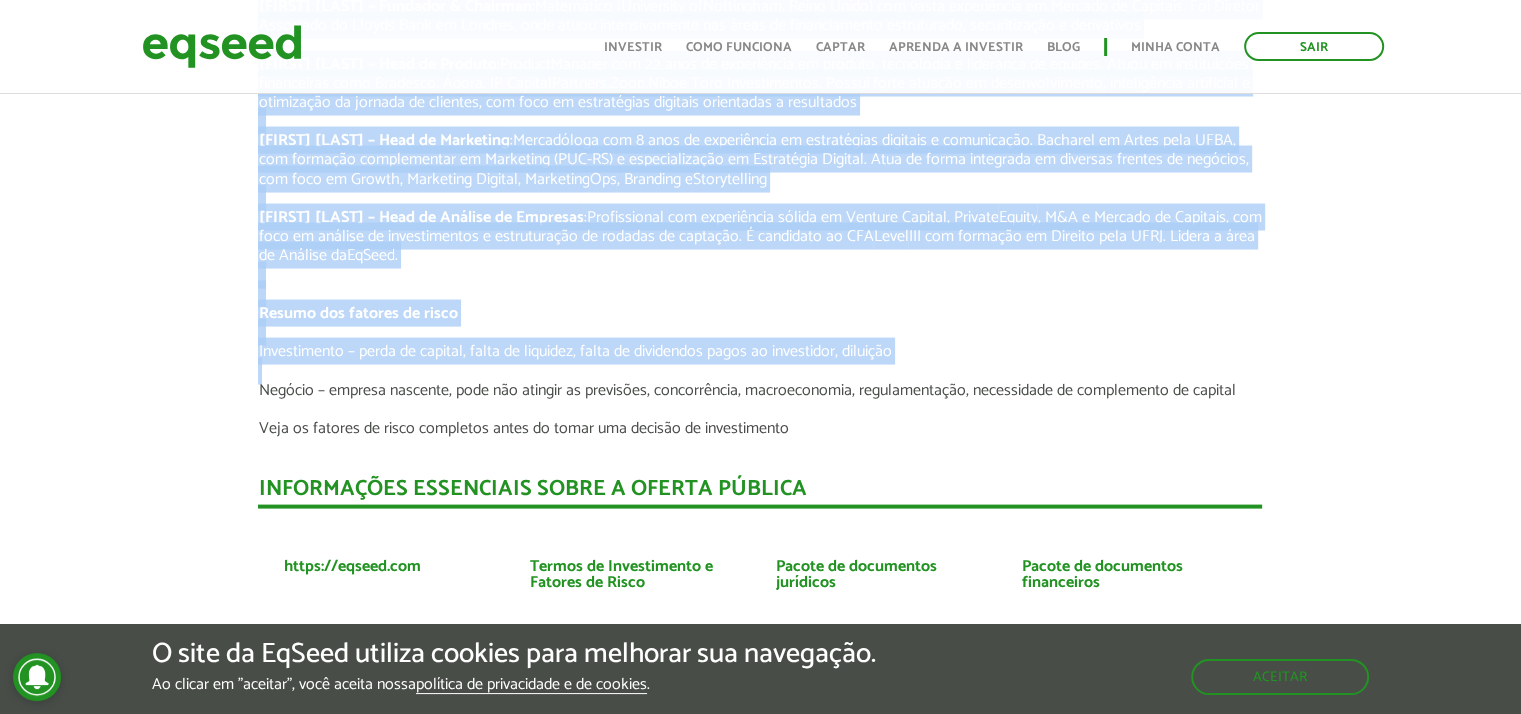 scroll, scrollTop: 4000, scrollLeft: 0, axis: vertical 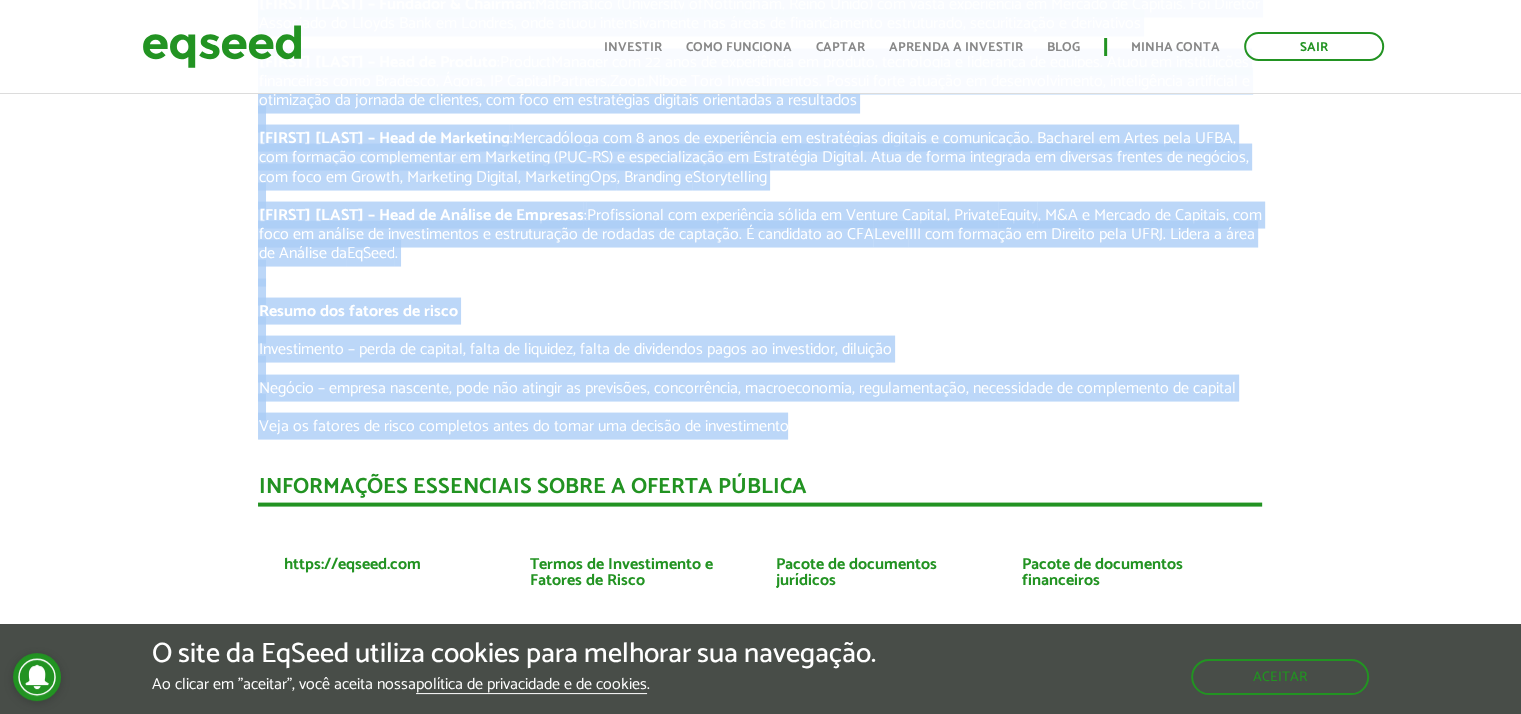 drag, startPoint x: 260, startPoint y: 198, endPoint x: 932, endPoint y: 425, distance: 709.30457 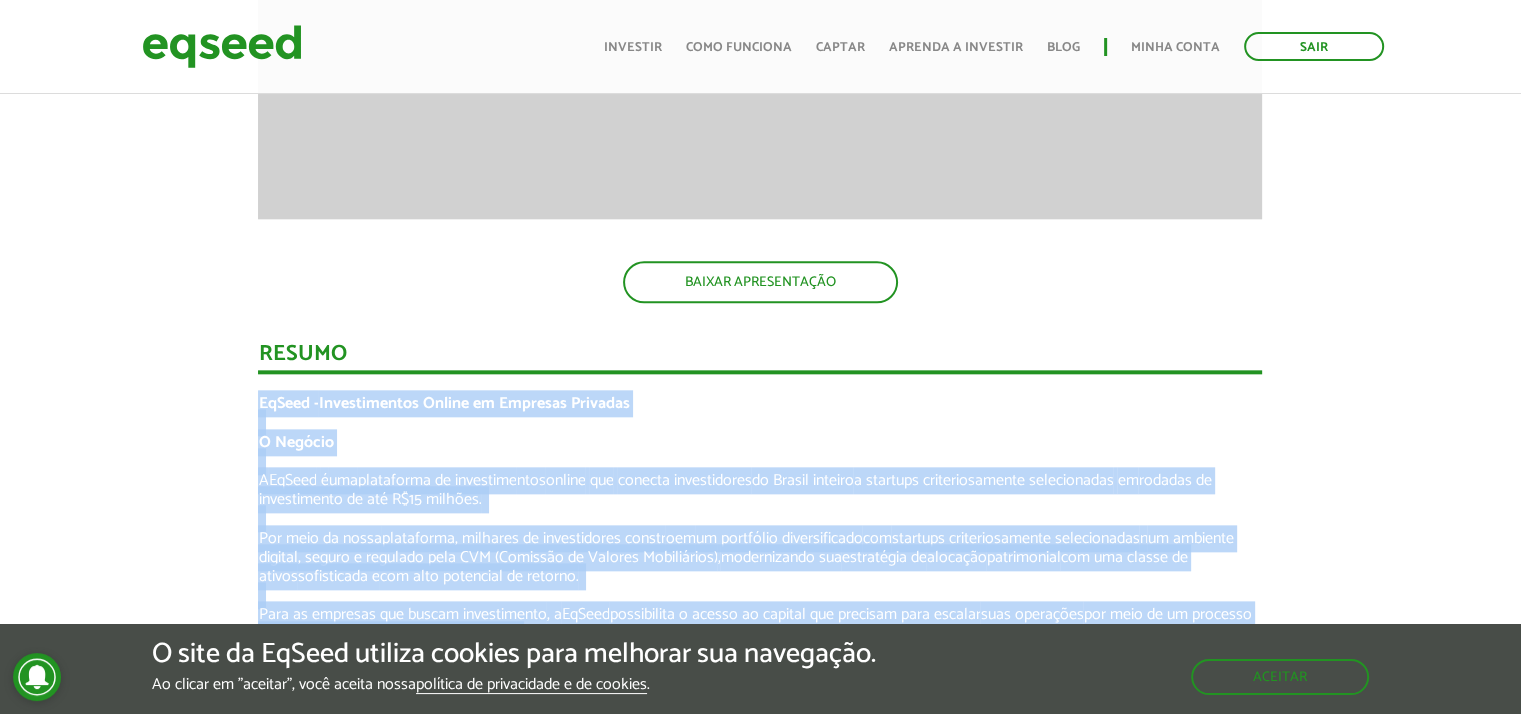 scroll, scrollTop: 2100, scrollLeft: 0, axis: vertical 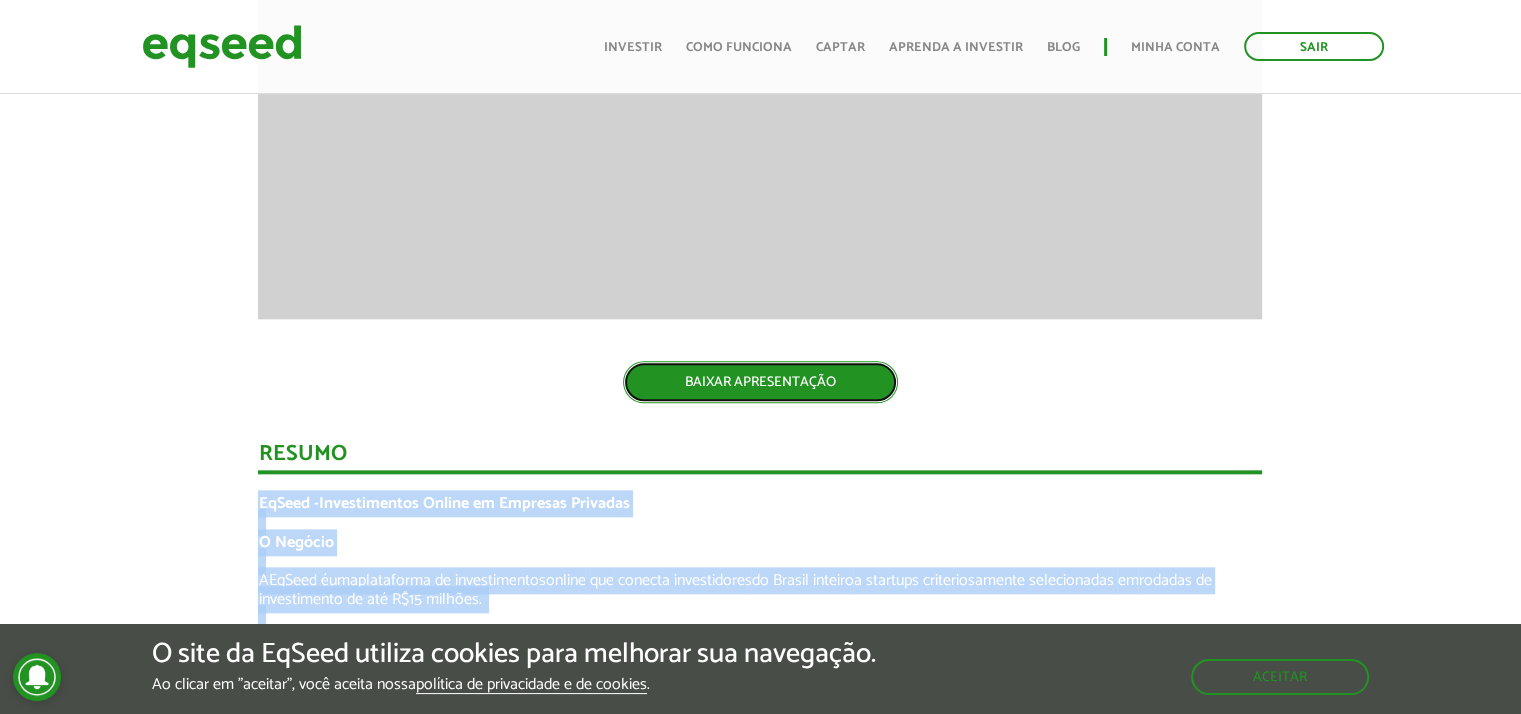 click on "BAIXAR APRESENTAÇÃO" at bounding box center [760, 382] 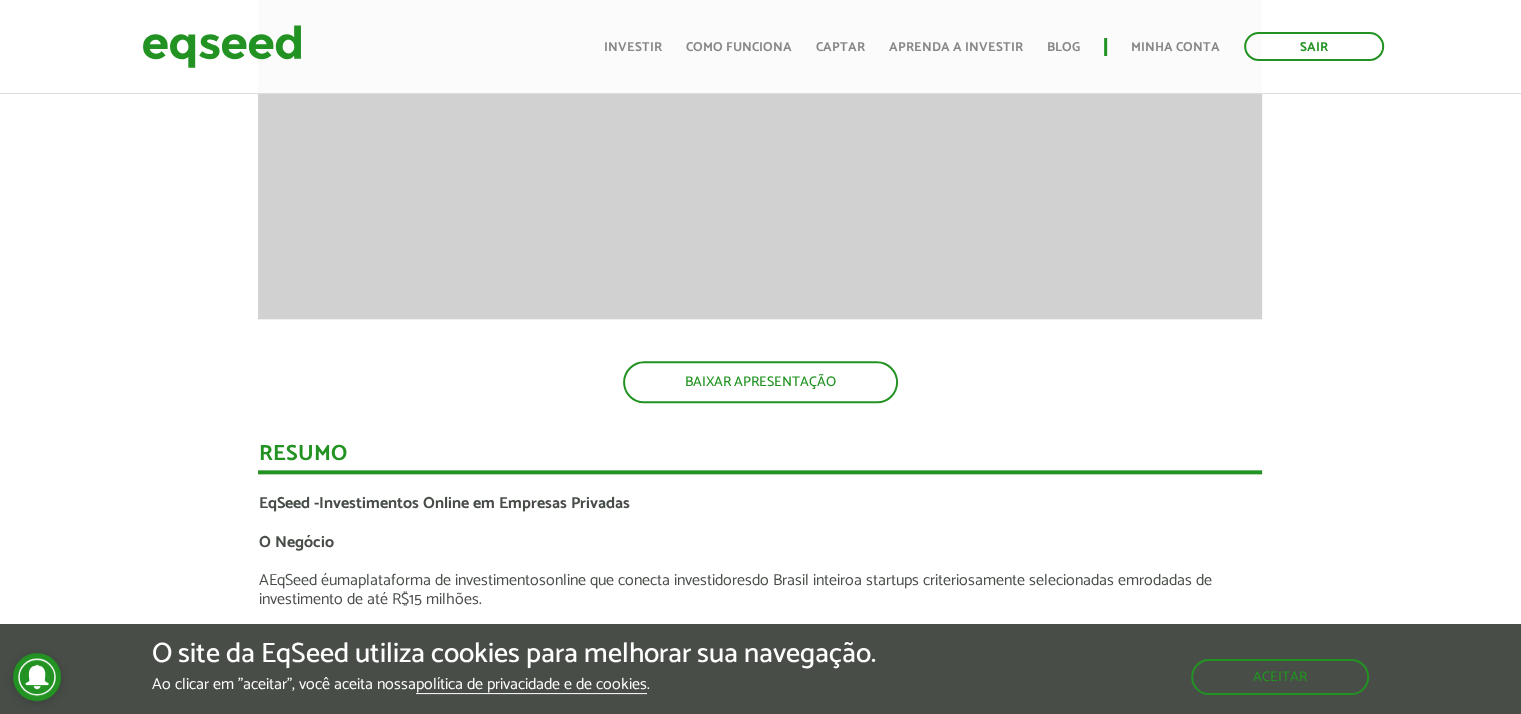 click on "Apresentação aos investidores
BAIXAR APRESENTAÇÃO
Resumo
EqSeed -  Investimentos Online em Empresas Privadas
O Negócio
A  EqSeed   é  uma  plataforma de investime ntos  online   que   conecta investidores  do Brasil inteiro  a startups criteriosamente selecionadas   em  rodadas de investimento de até R$15 milhões.
Por meio da nossa  plataforma, milhares de investidores constr oem  um portfólio diversificado  com  startups criteriosamente selecionadas  n um ambiente digital, seguro e regulado pela CVM (Comissão de Valores Mobiliários) ,  modernizando sua  estratégia de  alocação  patrimonial  com uma classe de ativos  ," at bounding box center (760, 1589) 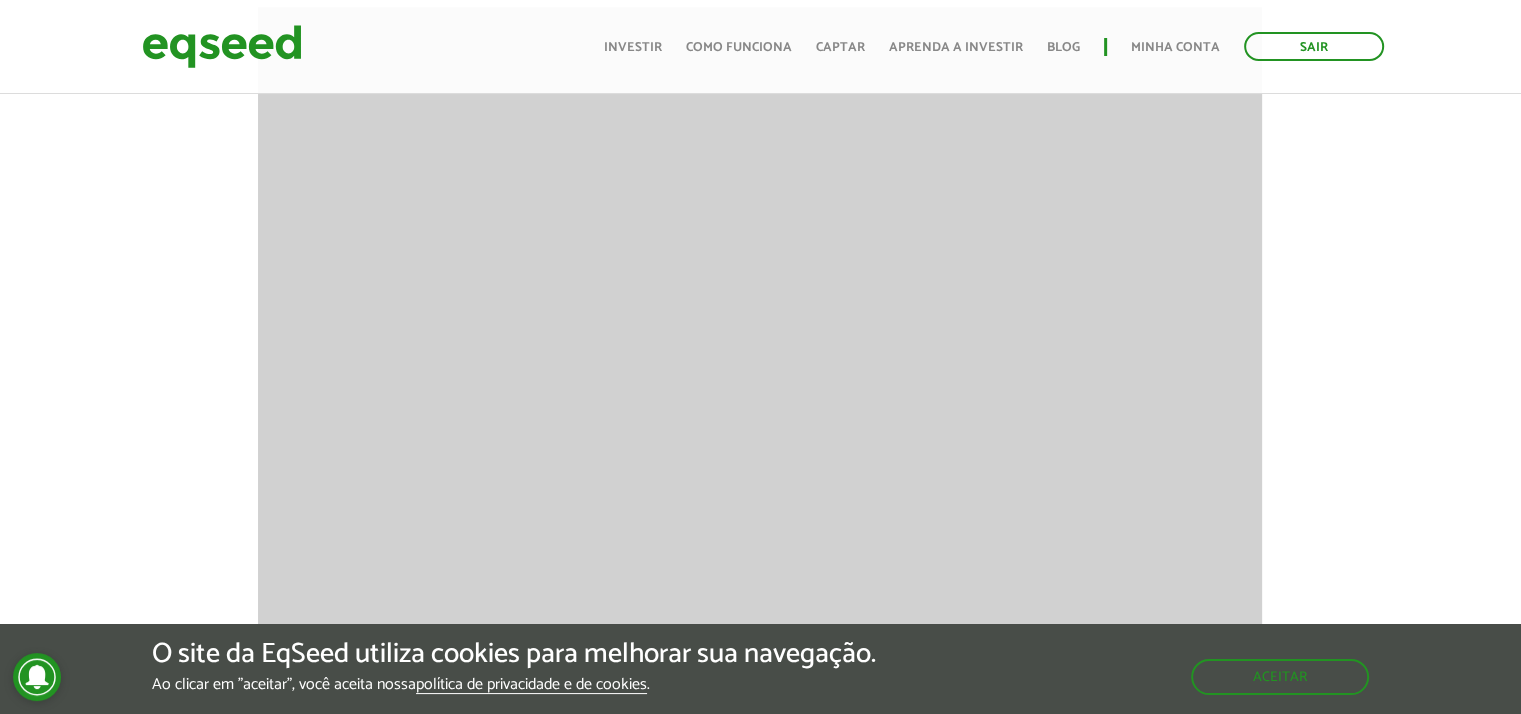 scroll, scrollTop: 1700, scrollLeft: 0, axis: vertical 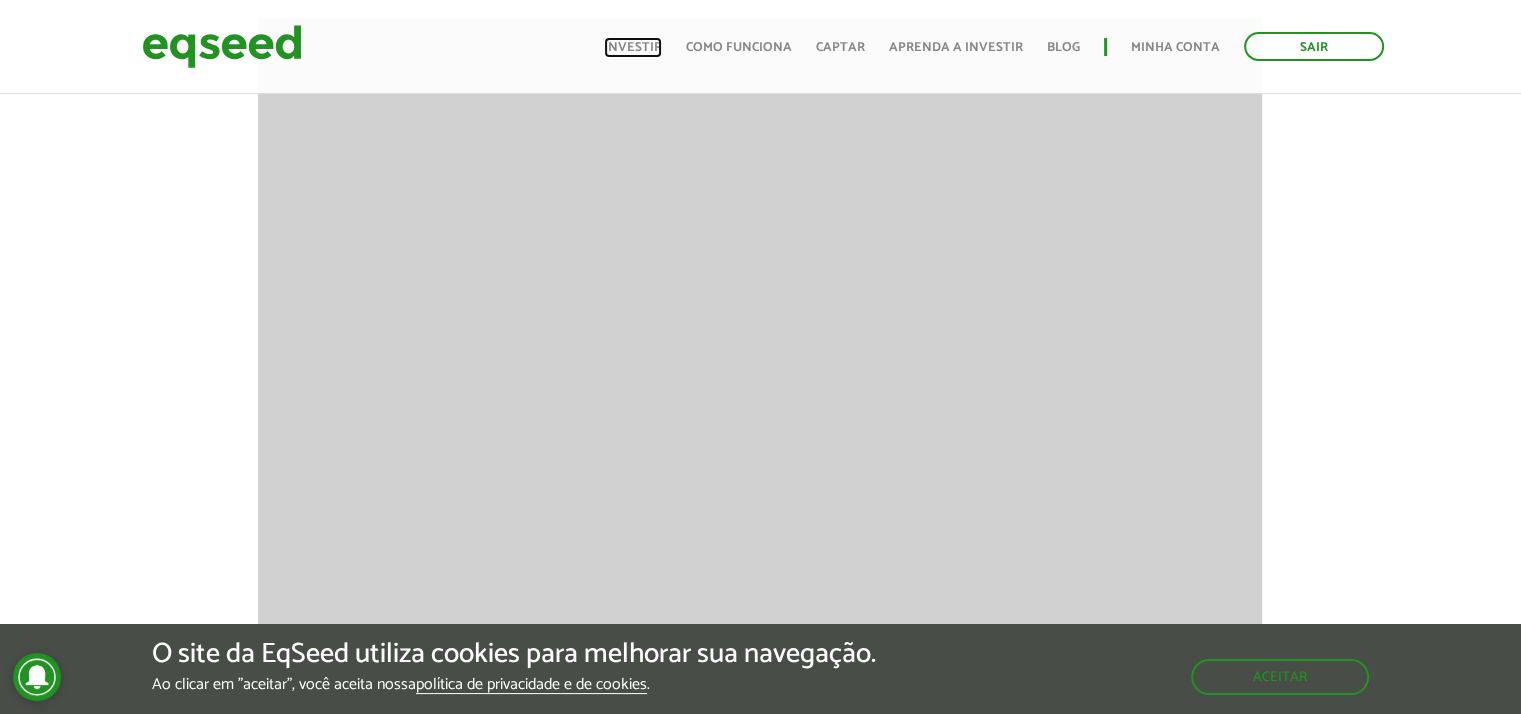 click on "Investir" at bounding box center (633, 47) 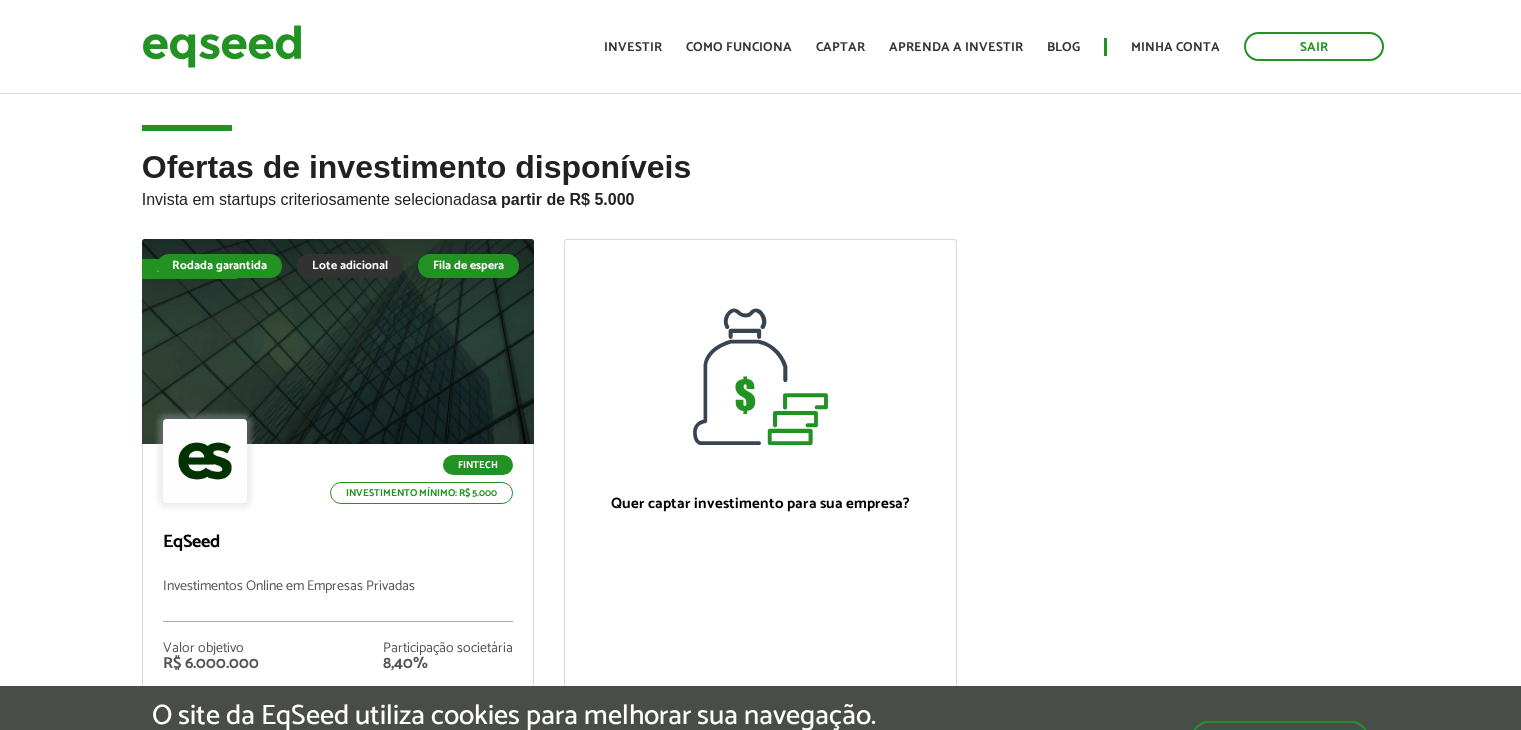 scroll, scrollTop: 0, scrollLeft: 0, axis: both 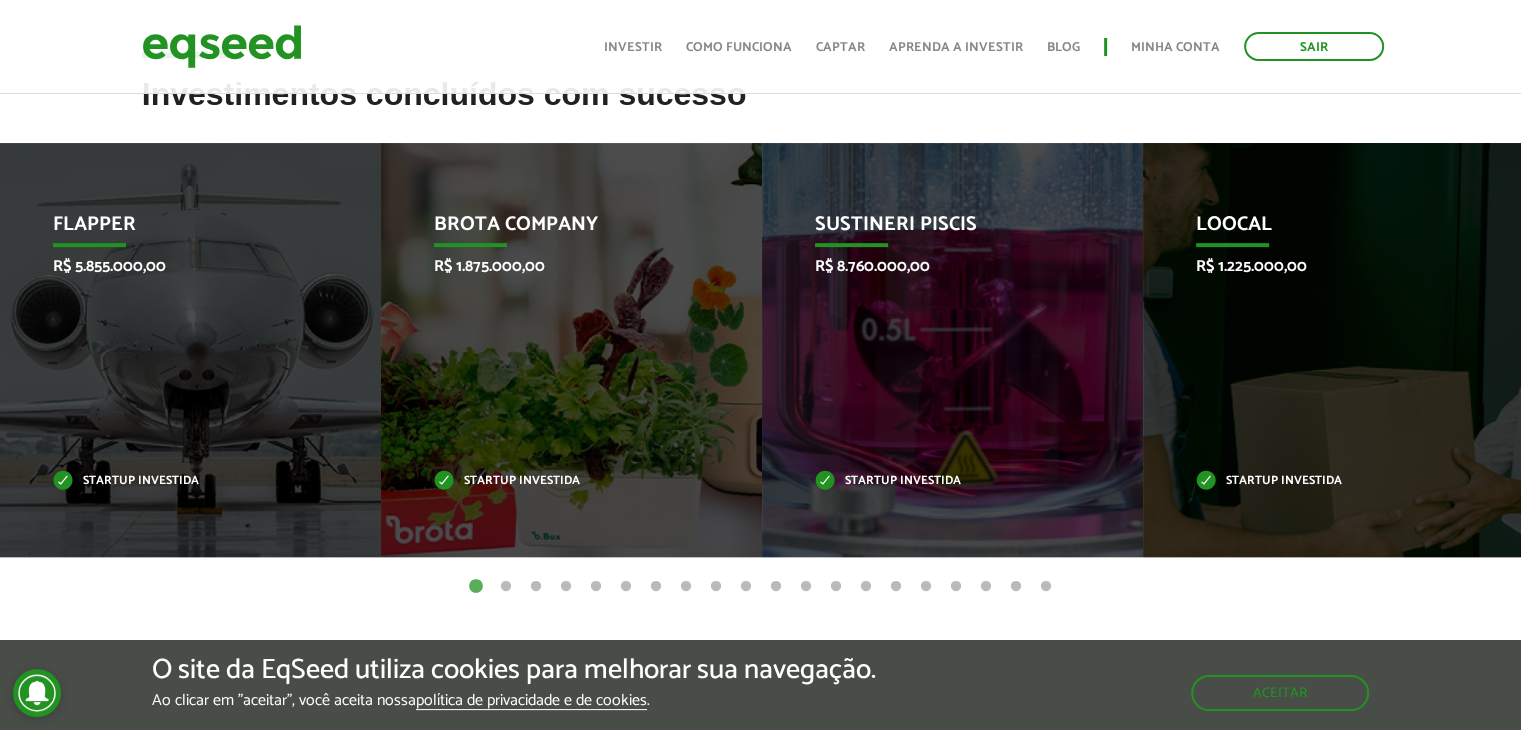 click on "2" at bounding box center (506, 587) 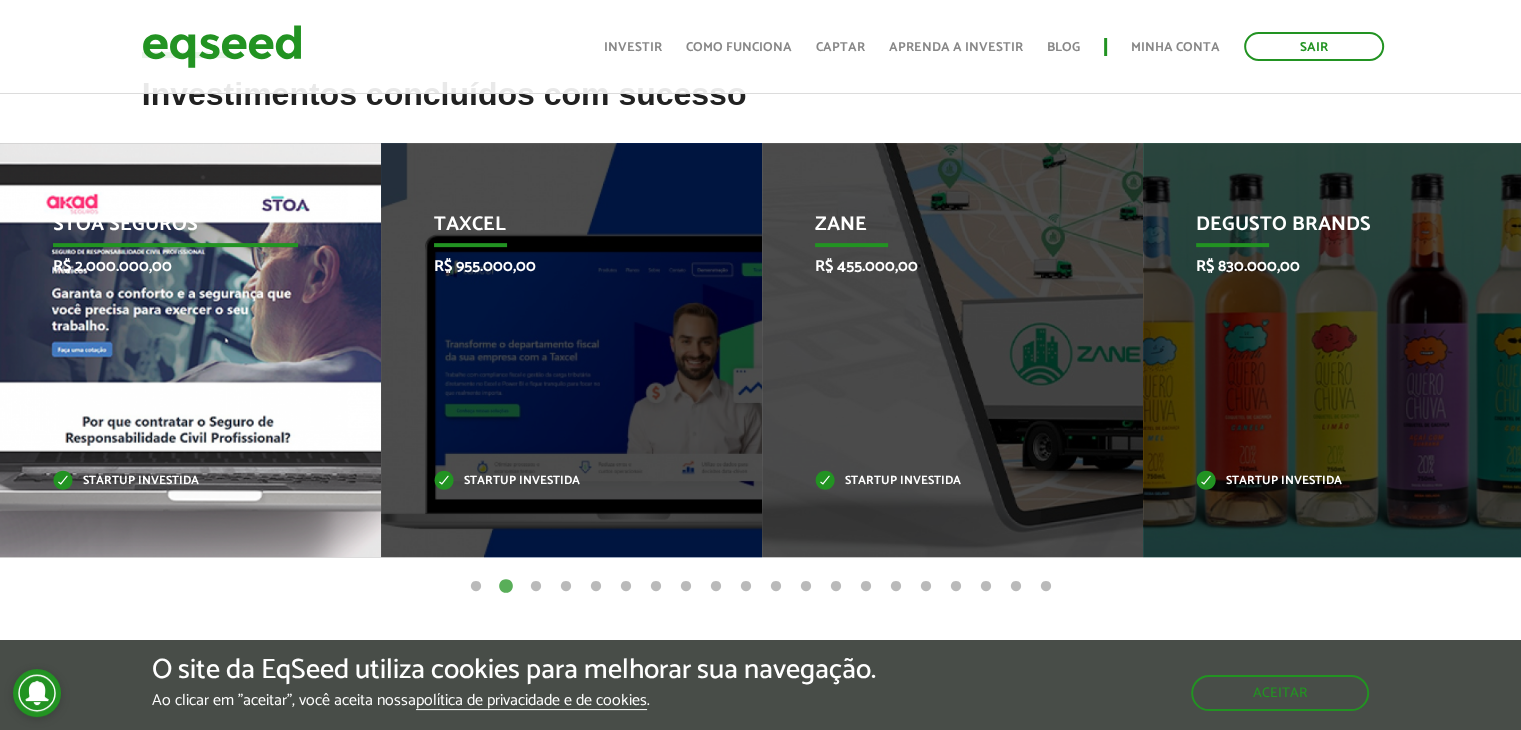click on "STOA Seguros
R$ 2.000.000,00
Startup investida" at bounding box center [175, 350] 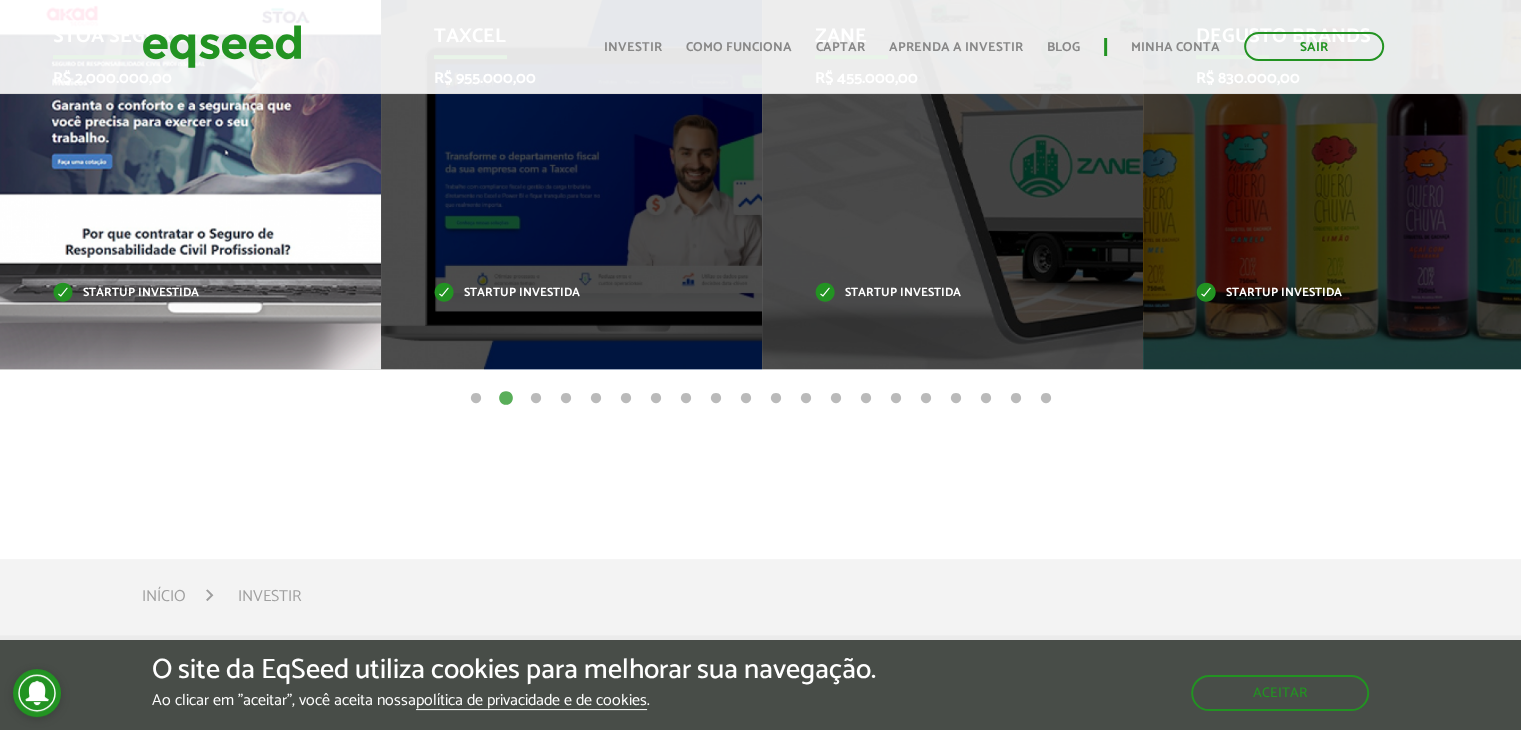 scroll, scrollTop: 1000, scrollLeft: 0, axis: vertical 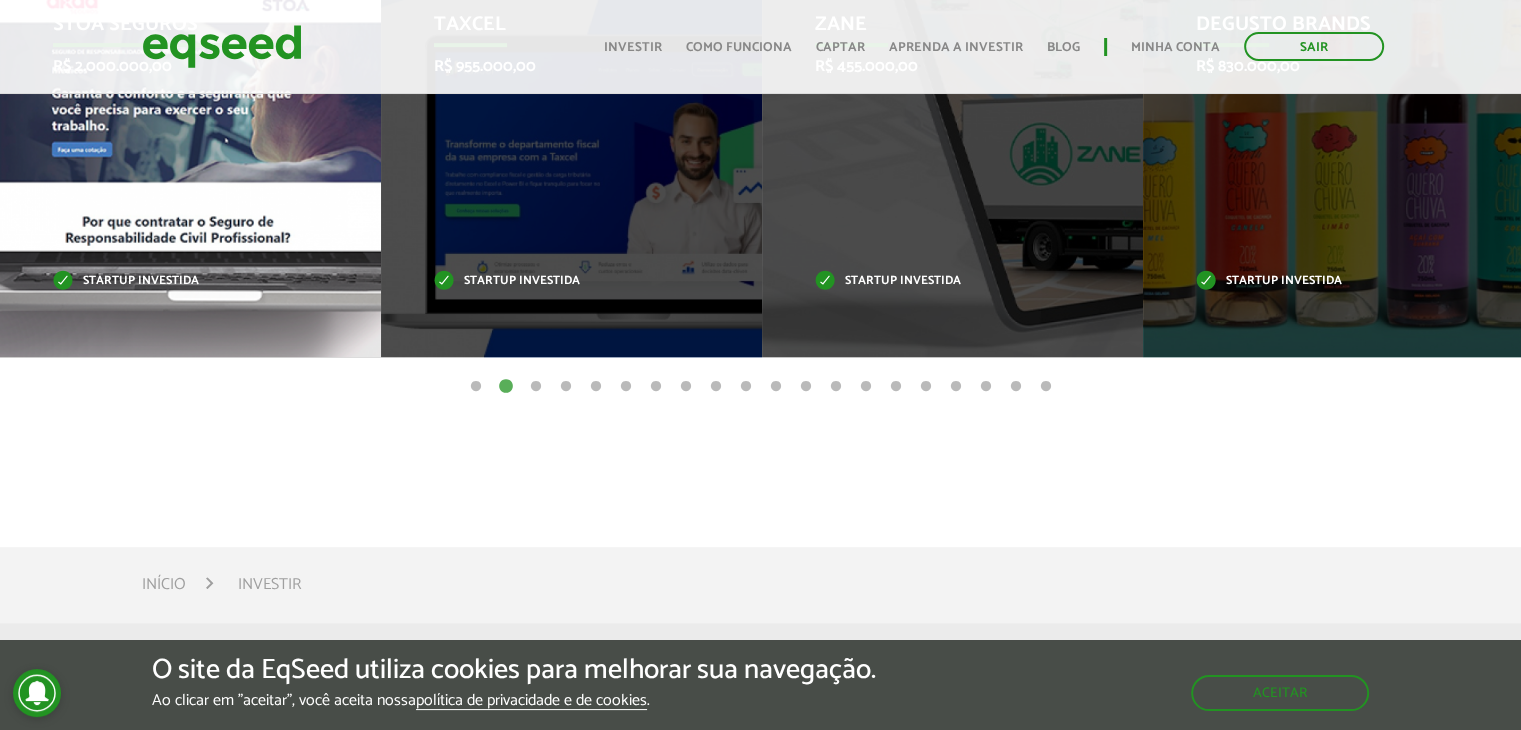 click on "Startup investida" at bounding box center (176, 281) 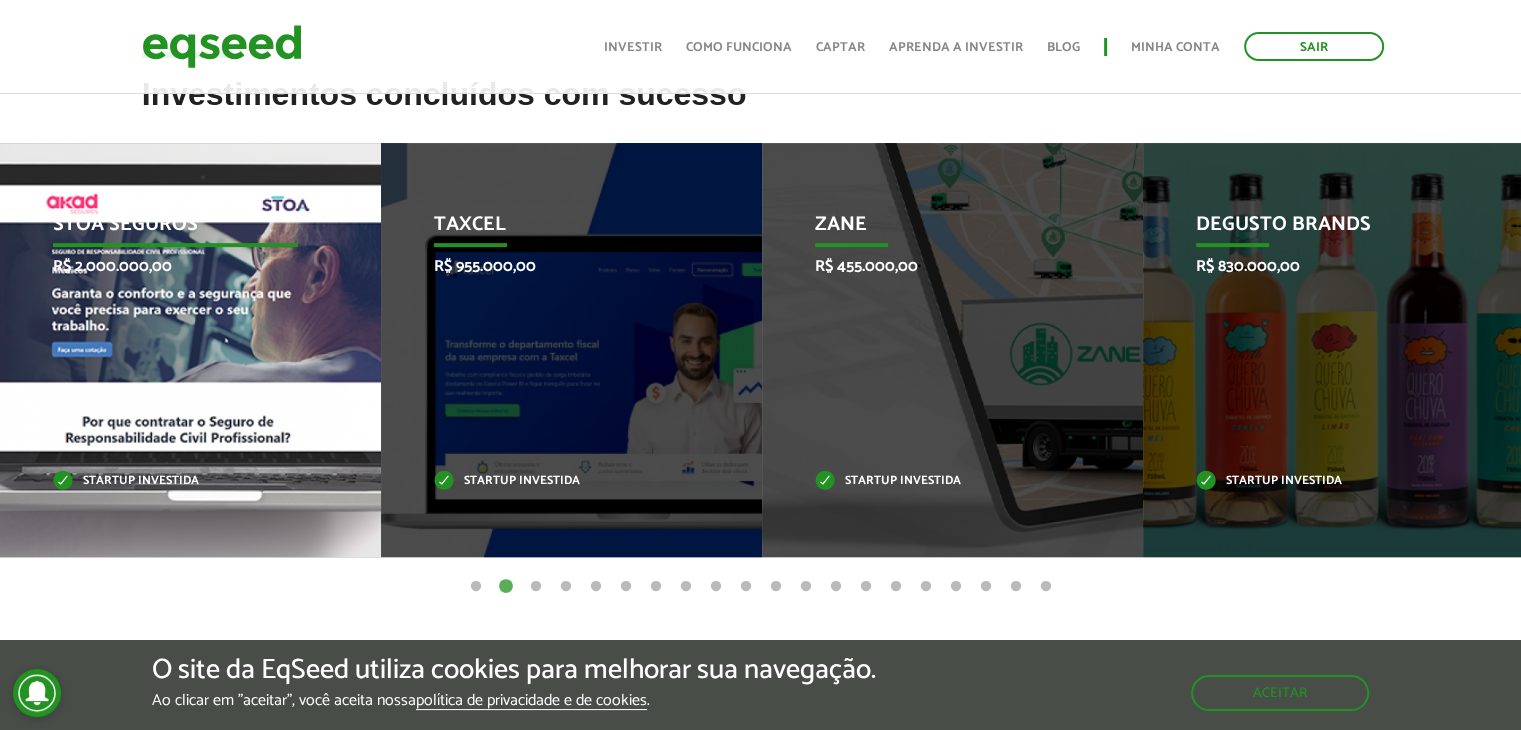 click on "STOA Seguros
R$ 2.000.000,00
Startup investida" at bounding box center [175, 350] 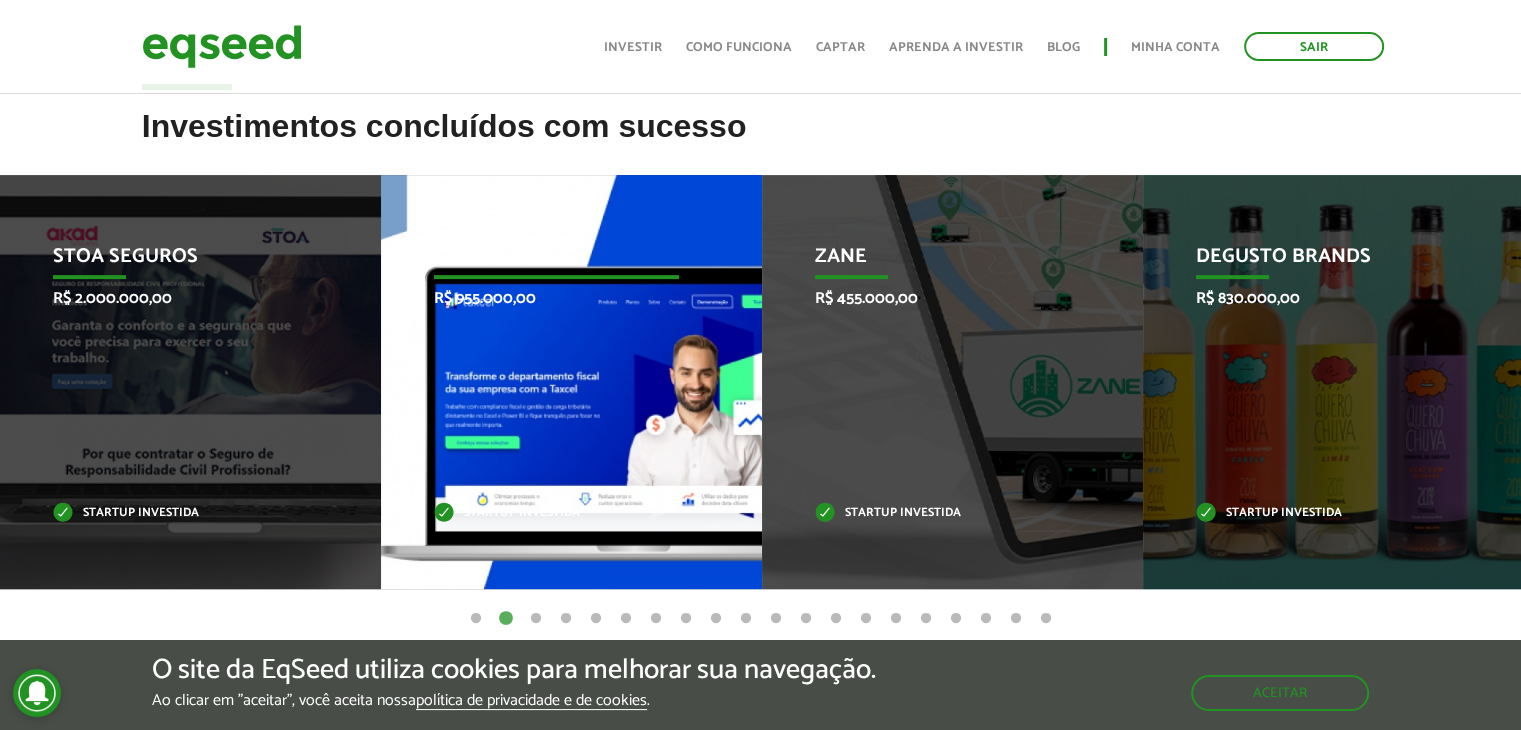 scroll, scrollTop: 800, scrollLeft: 0, axis: vertical 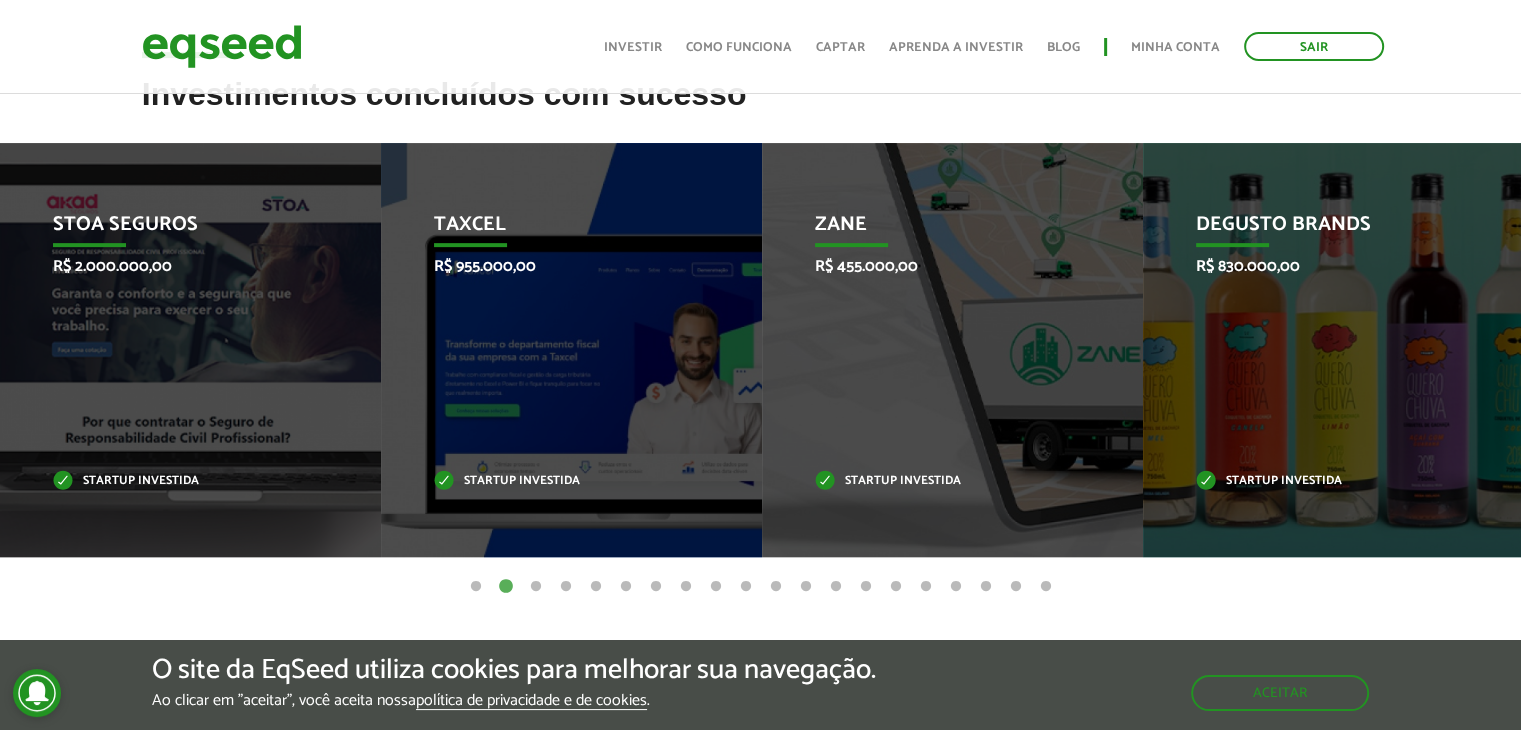 click on "3" at bounding box center [536, 587] 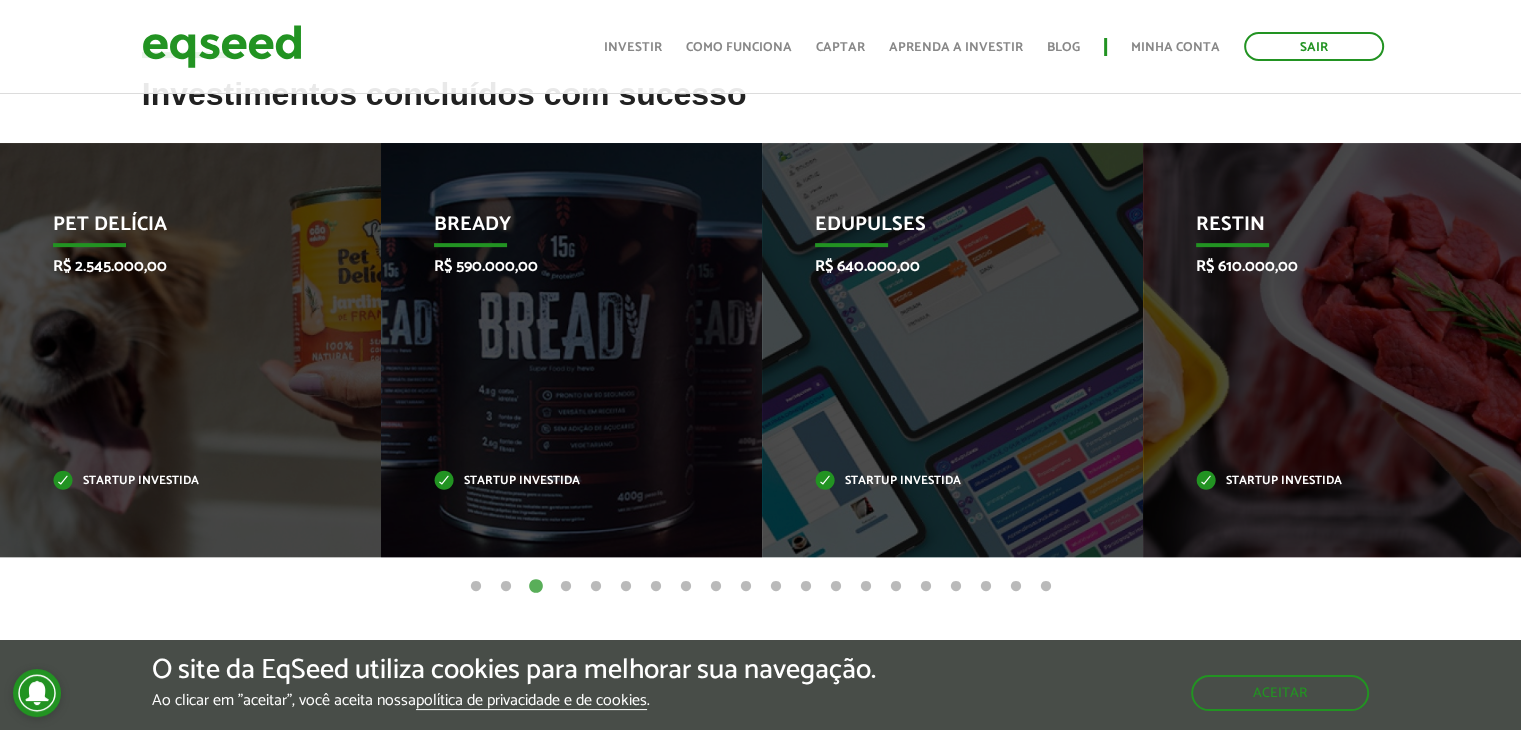 click on "4" at bounding box center [566, 587] 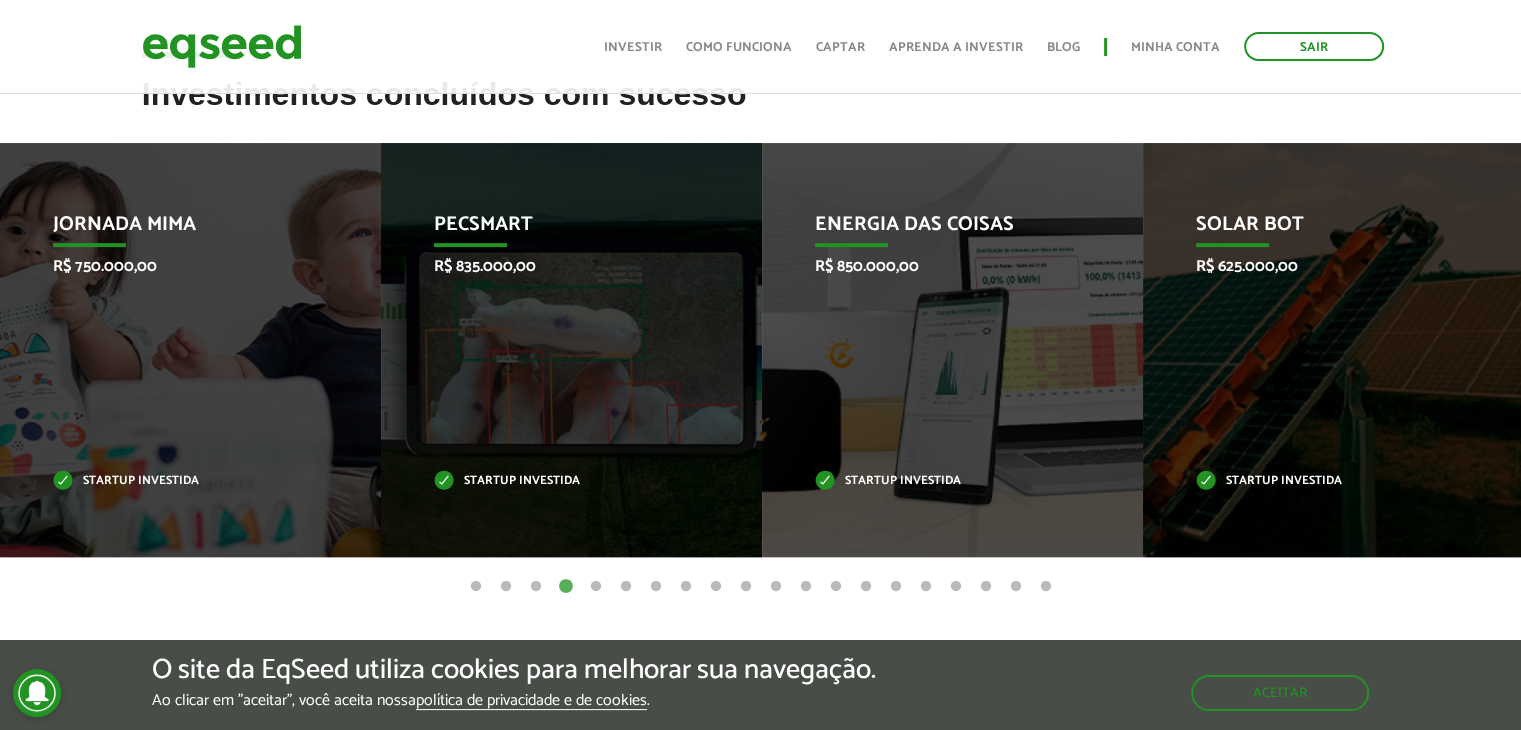 click on "5" at bounding box center (596, 587) 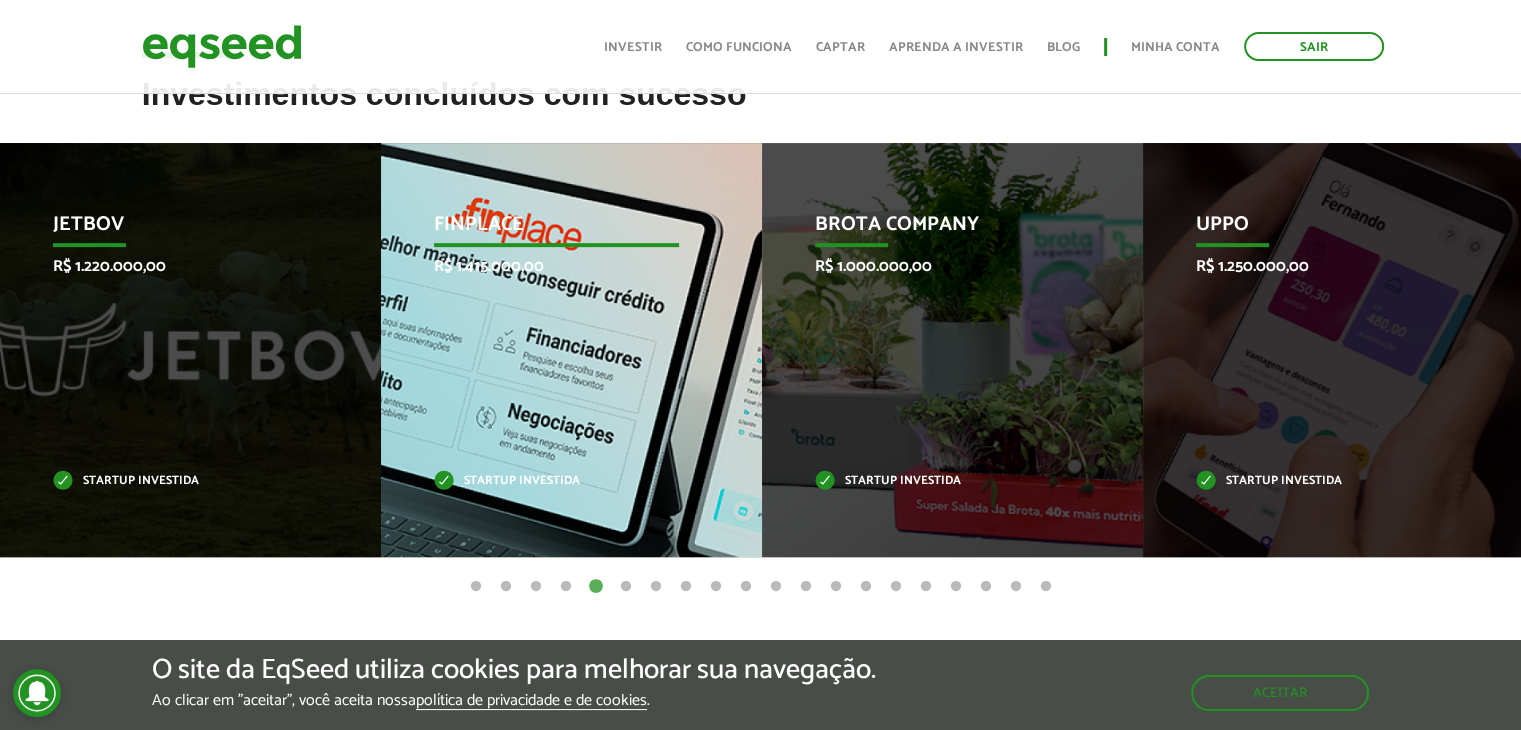 click on "Finplace
R$ 1.415.000,00
Startup investida" at bounding box center [556, 350] 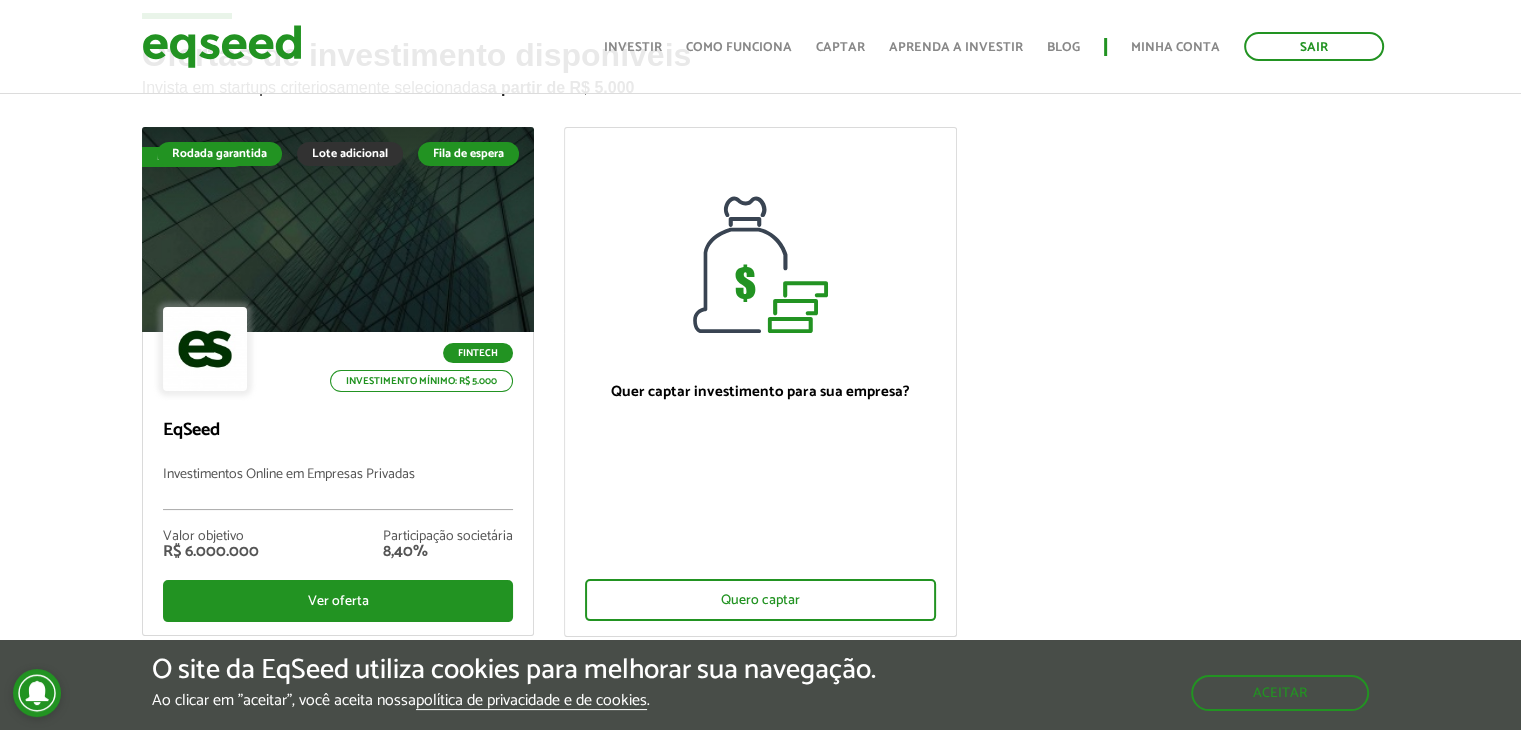 scroll, scrollTop: 0, scrollLeft: 0, axis: both 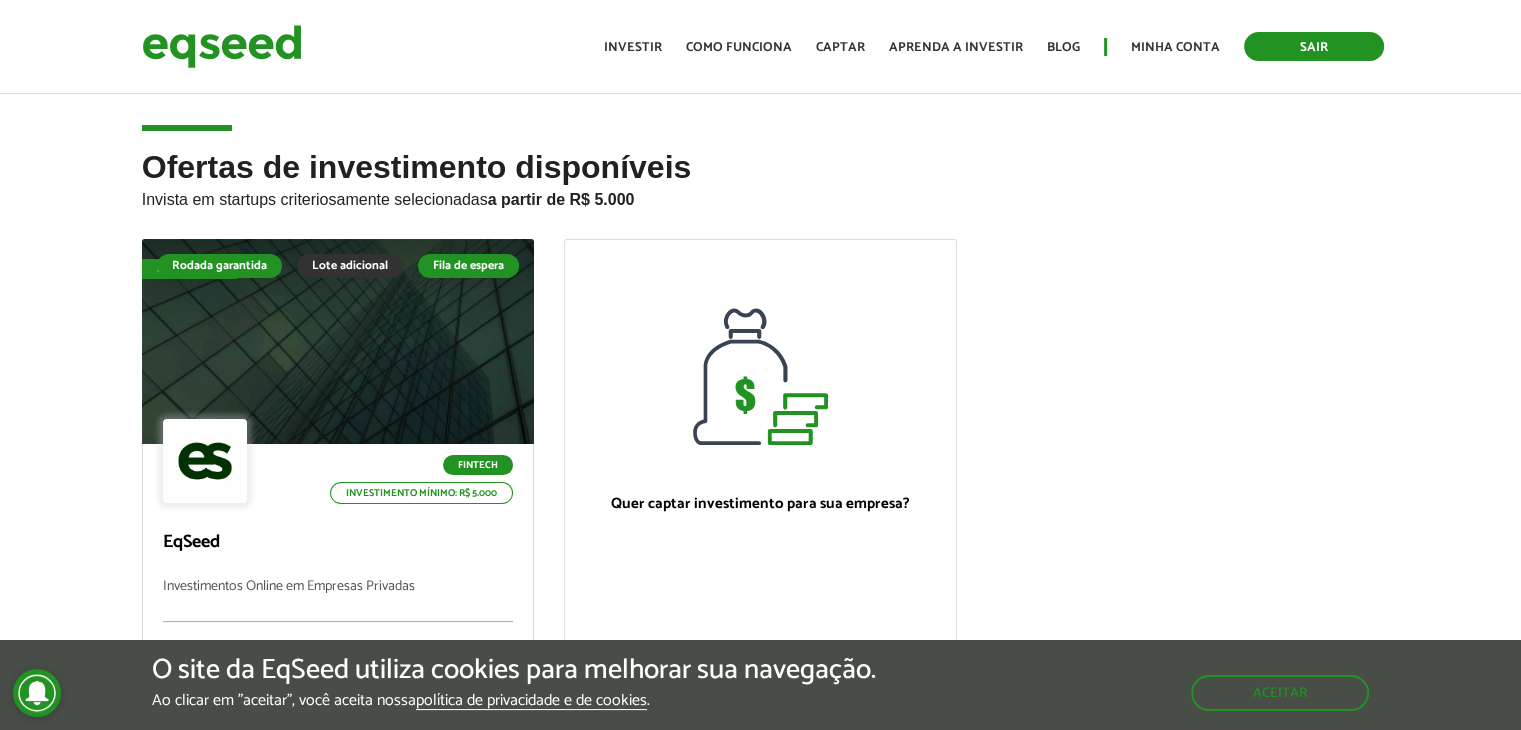 click on "Sair" at bounding box center [1314, 46] 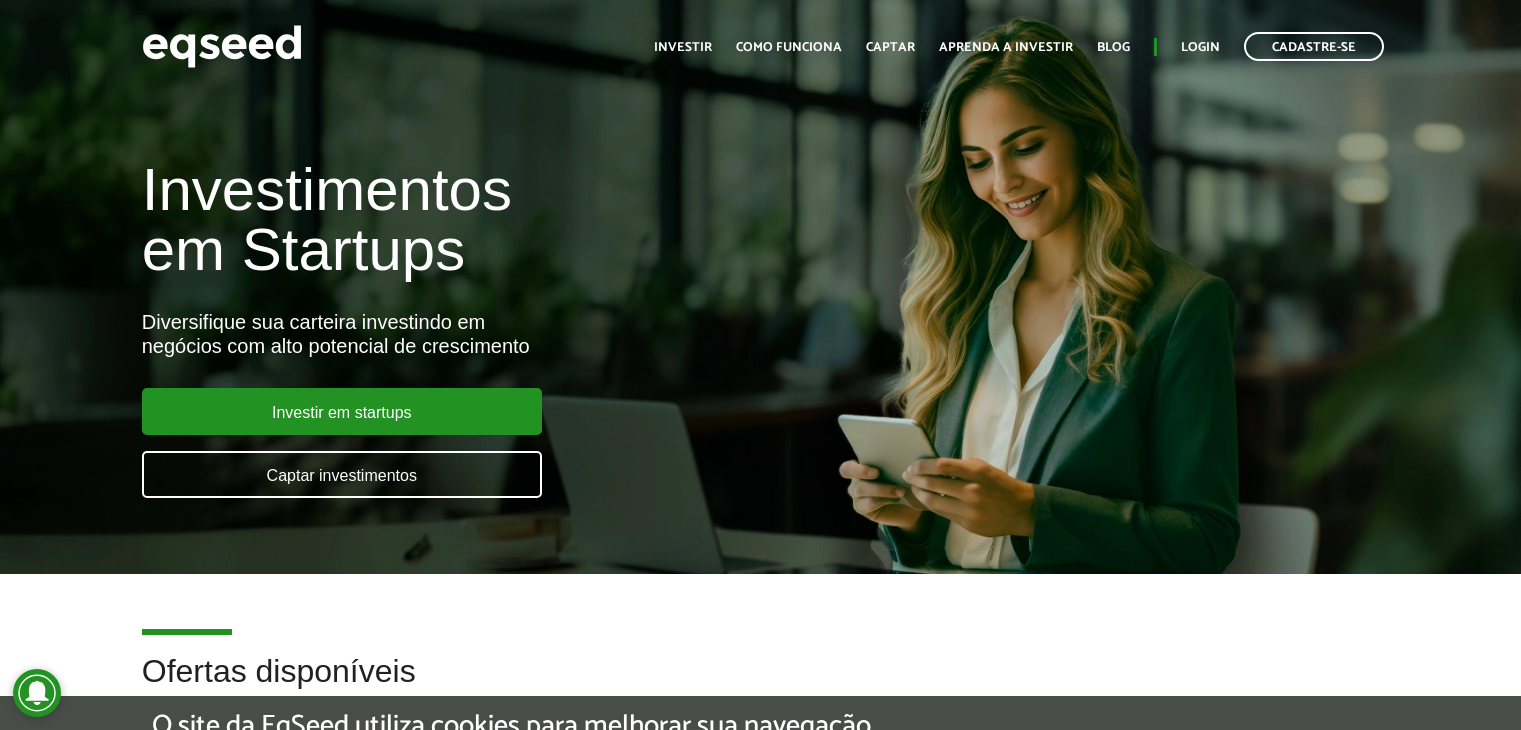 scroll, scrollTop: 0, scrollLeft: 0, axis: both 